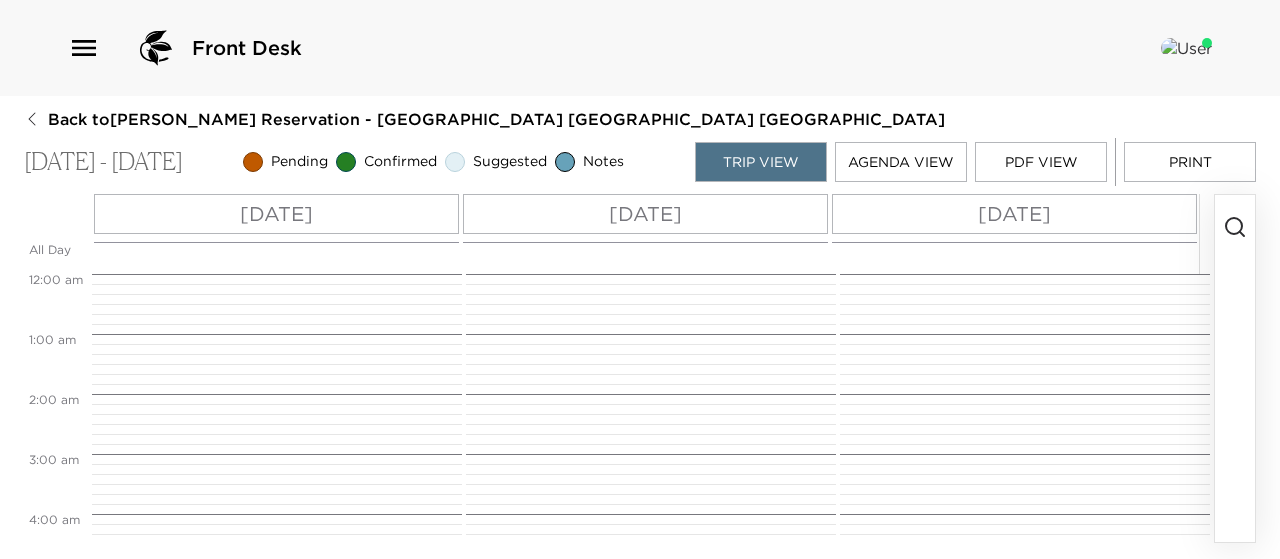 scroll, scrollTop: 0, scrollLeft: 0, axis: both 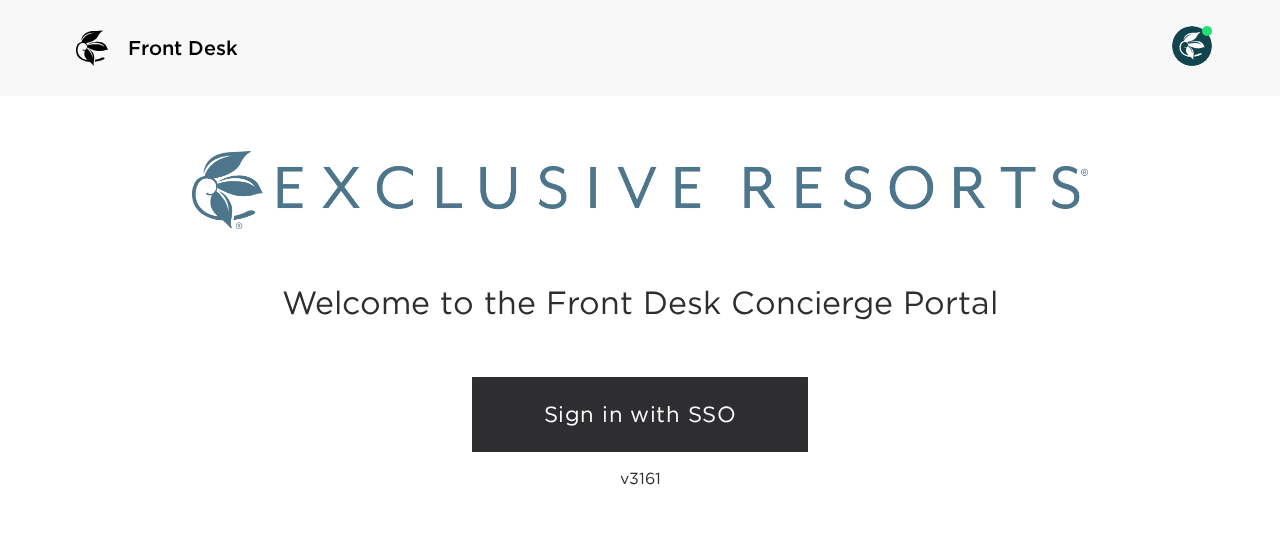 click on "Sign in with SSO" at bounding box center [640, 415] 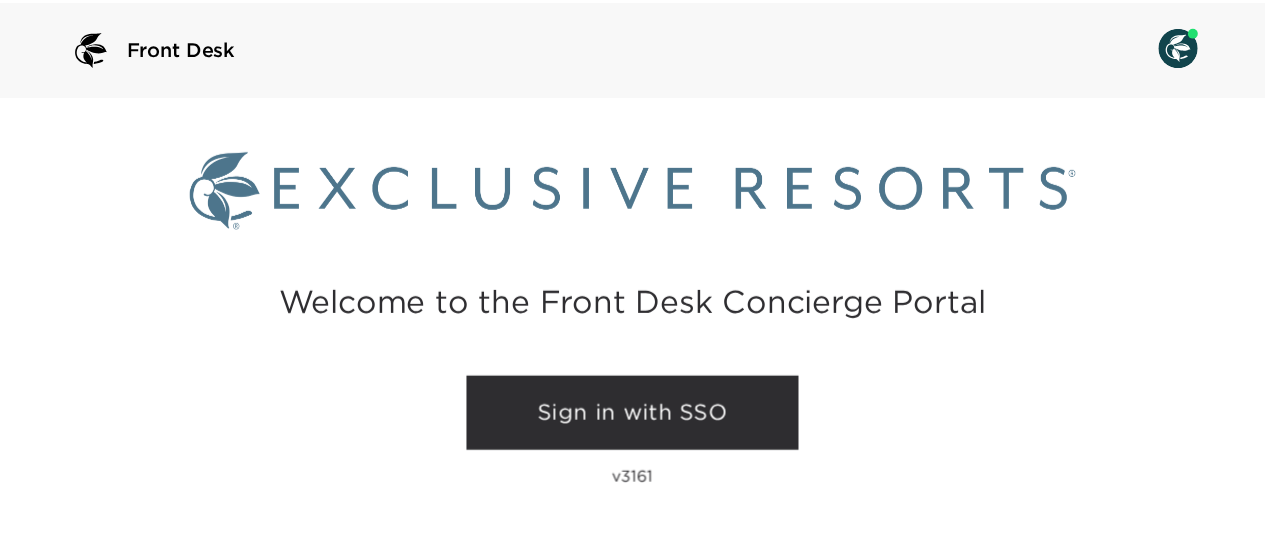 scroll, scrollTop: 0, scrollLeft: 0, axis: both 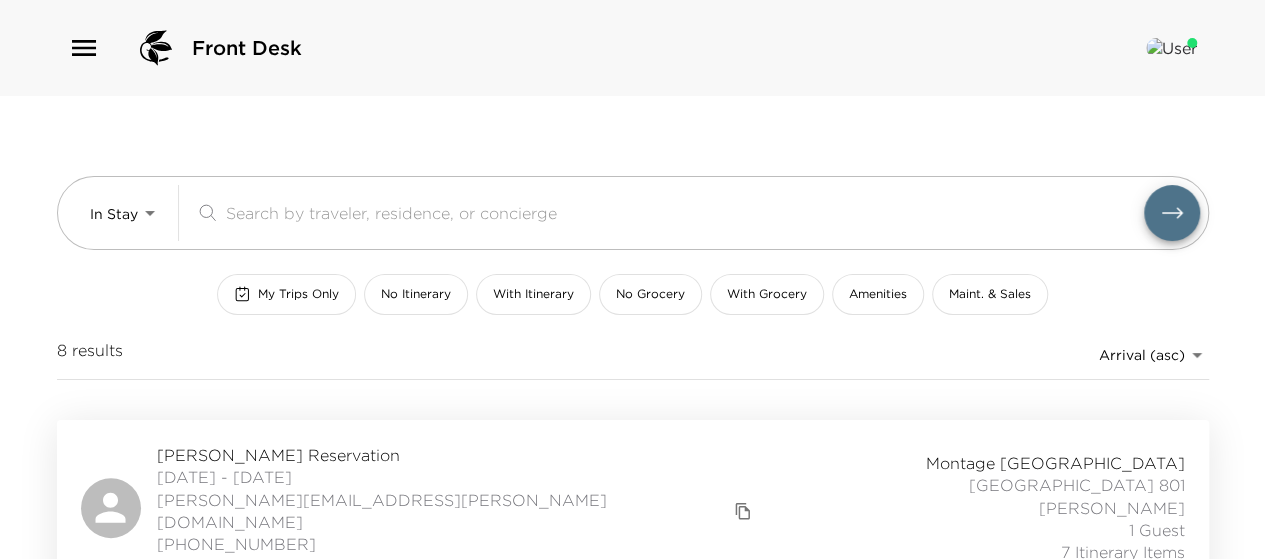 click on "My Trips Only" at bounding box center [298, 294] 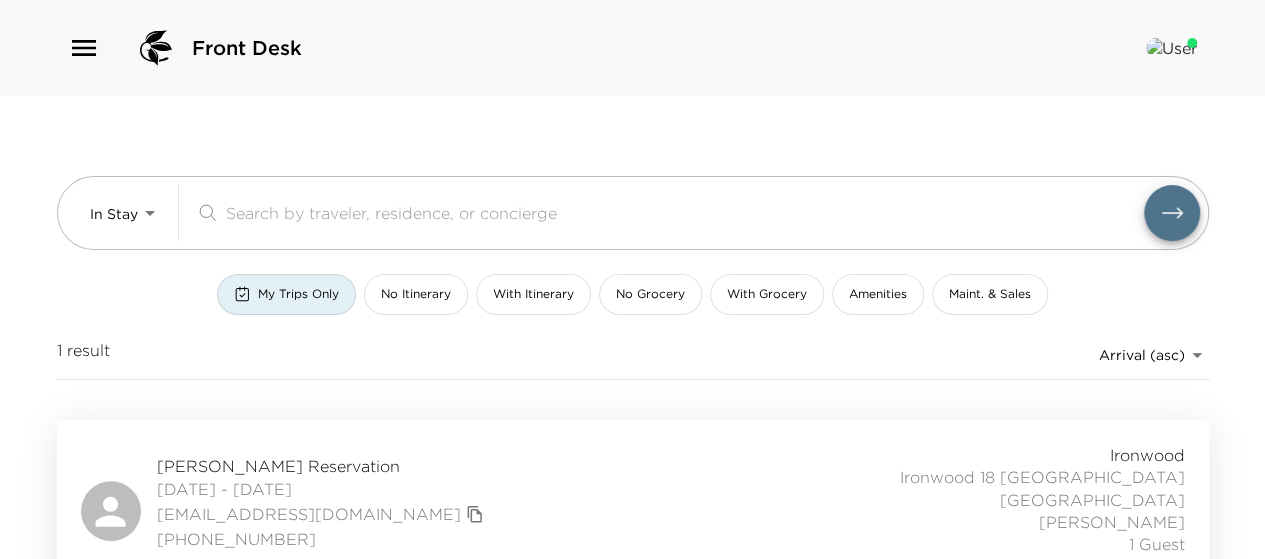 scroll, scrollTop: 18, scrollLeft: 0, axis: vertical 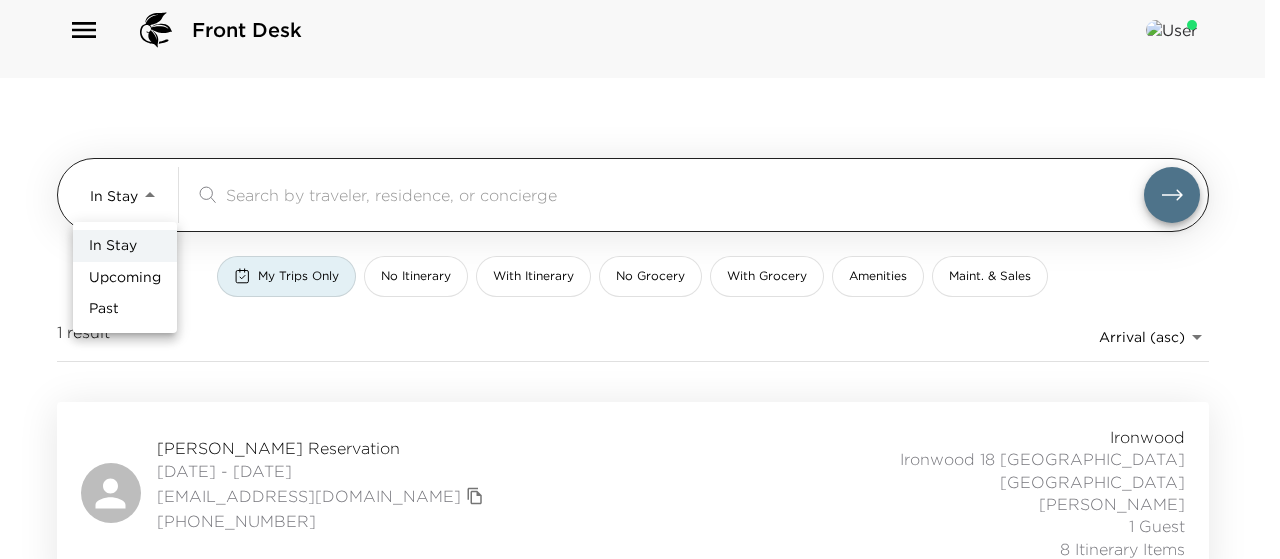 click on "Front Desk In Stay In-Stay ​ My Trips Only No Itinerary With Itinerary No Grocery With Grocery Amenities Maint. & Sales 1 result Arrival (asc) reservations_prod_arrival_asc Jennifer Marino Reservation 07/11/2025 - 07/13/2025 jenbmarino@gmail.com 847-644-4117 Ironwood Ironwood 18 Deer Valley Ironwood Marci Schmidt 1 Guest 8 Itinerary Items In Stay Upcoming Past" at bounding box center [640, 261] 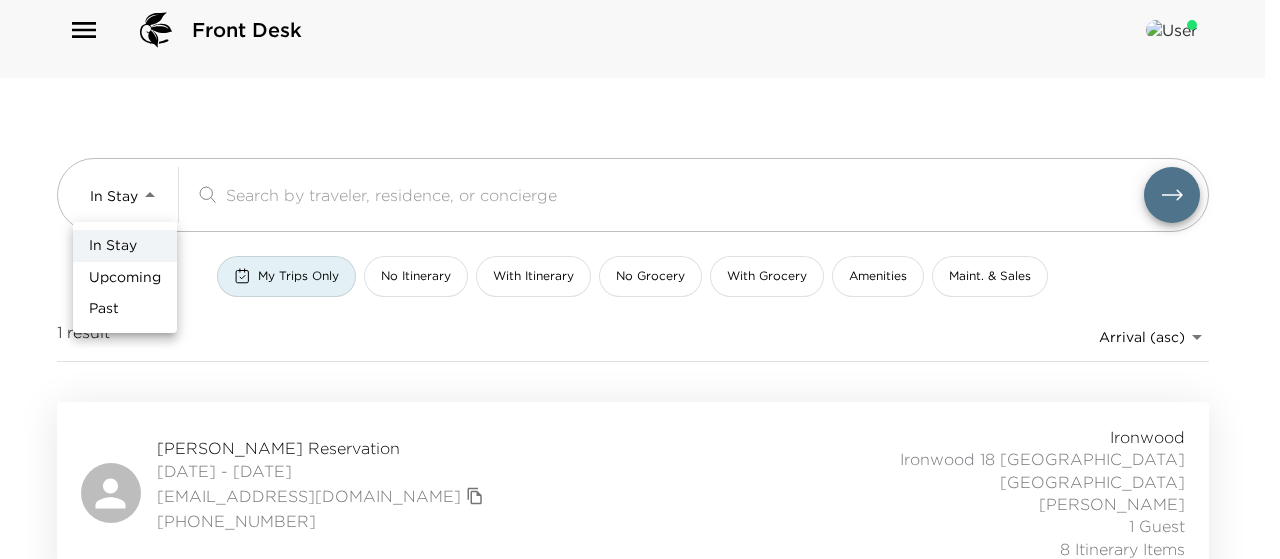click on "Upcoming" at bounding box center (125, 278) 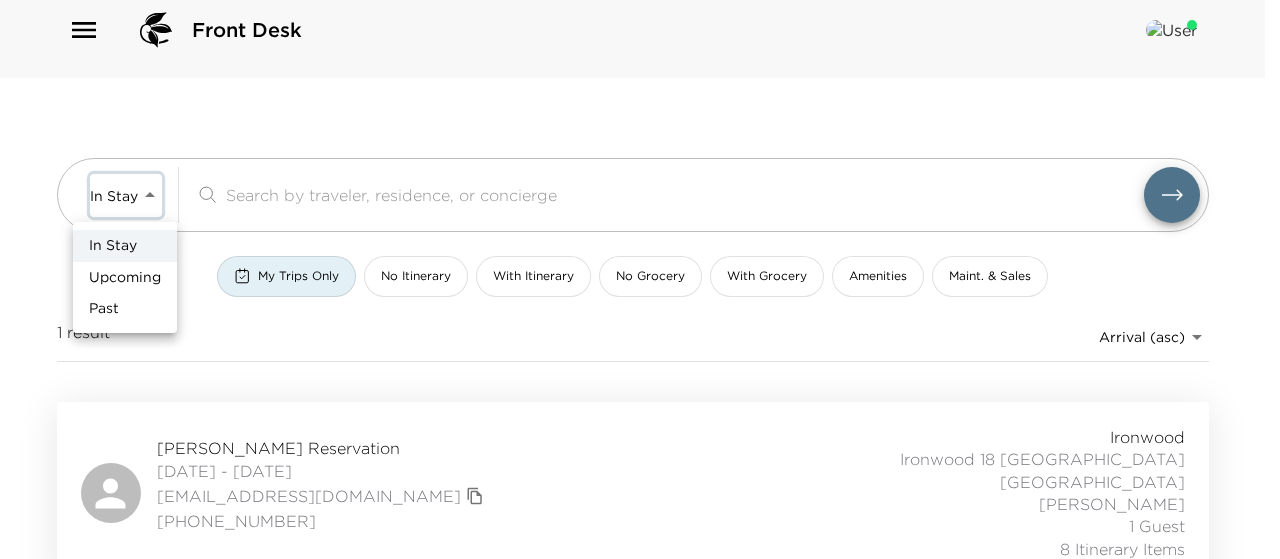 type on "Upcoming" 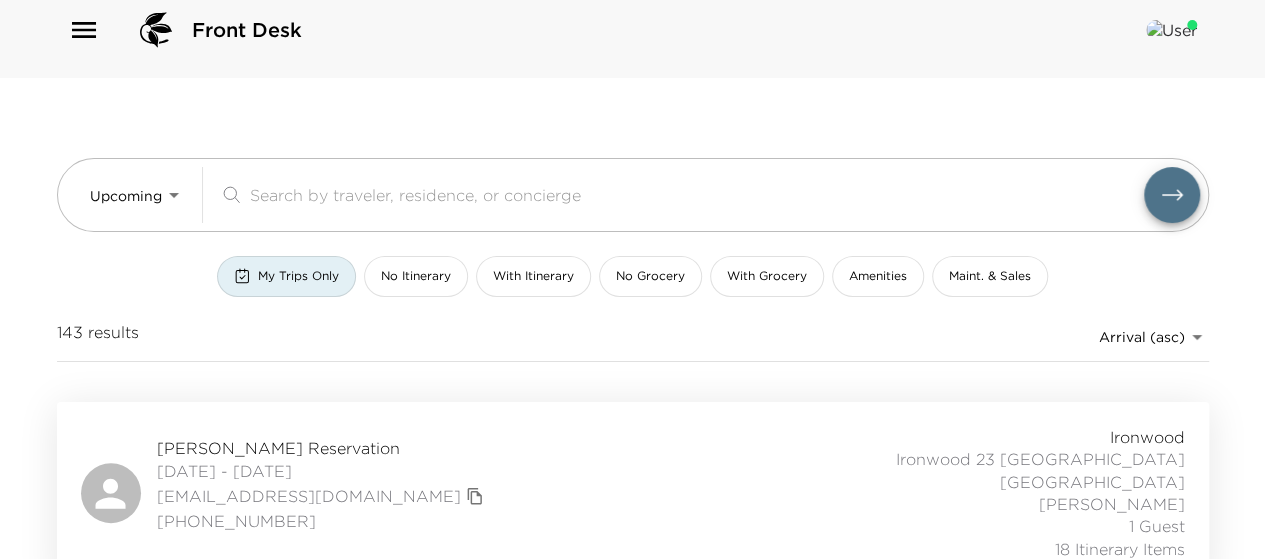 click on "Bert Golinski Reservation 07/13/2025 - 07/20/2025 rebelcapitaladvisors@gmail.com 843-614-0799 Ironwood Ironwood 23 Deer Valley Ironwood Marci Schmidt 1 Guest 18 Itinerary Items" at bounding box center [633, 493] 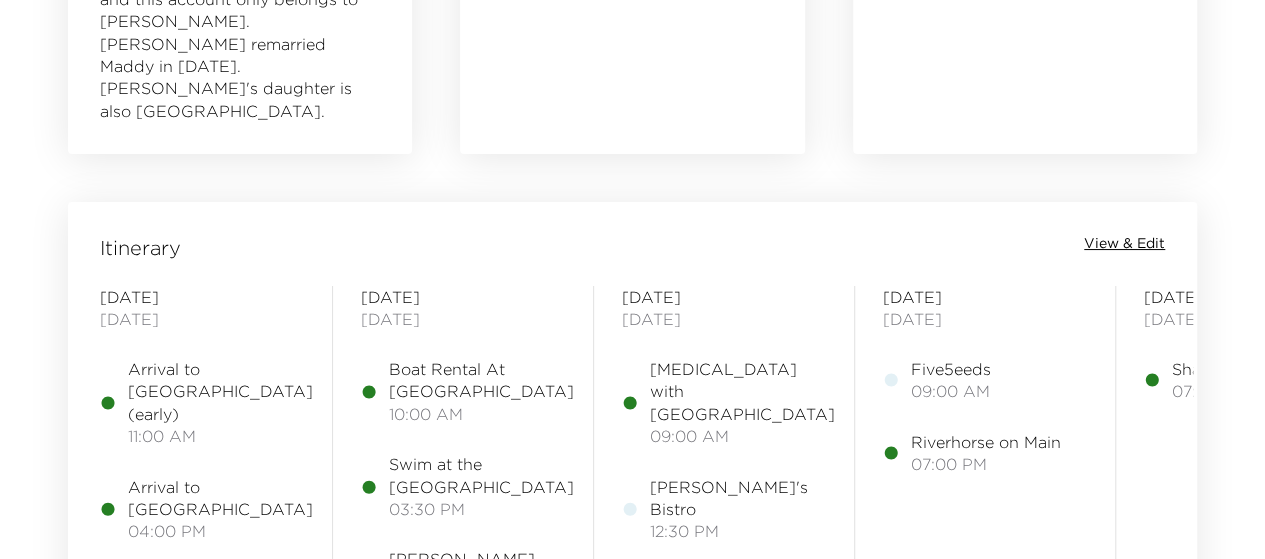 scroll, scrollTop: 1464, scrollLeft: 0, axis: vertical 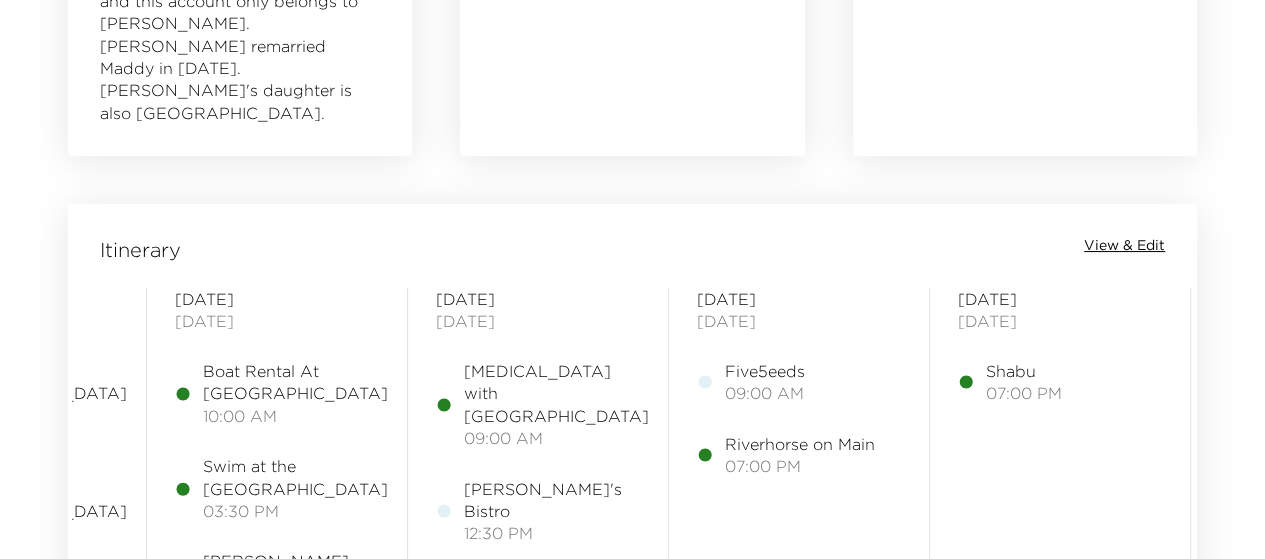 click on "View & Edit" at bounding box center (1124, 246) 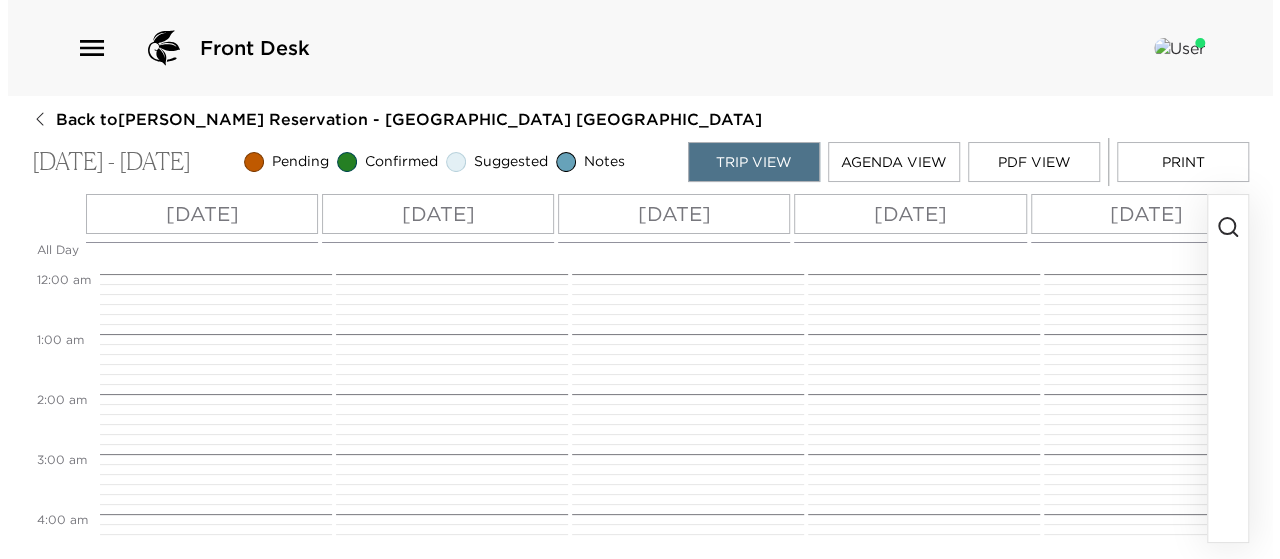 scroll, scrollTop: 0, scrollLeft: 0, axis: both 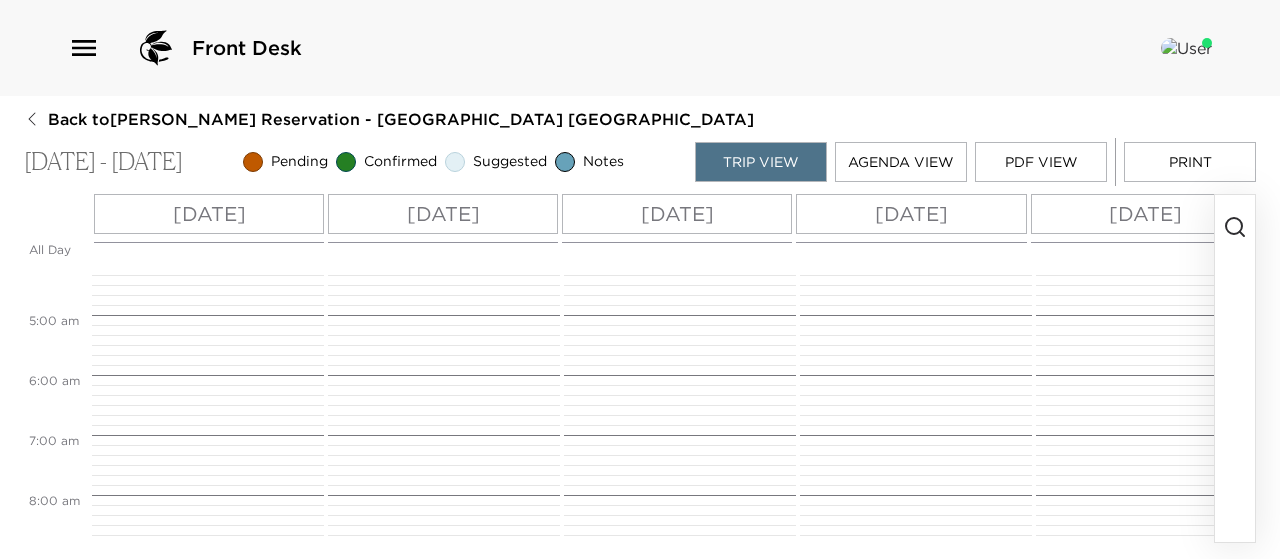 click on "Wed 07/16" at bounding box center [911, 214] 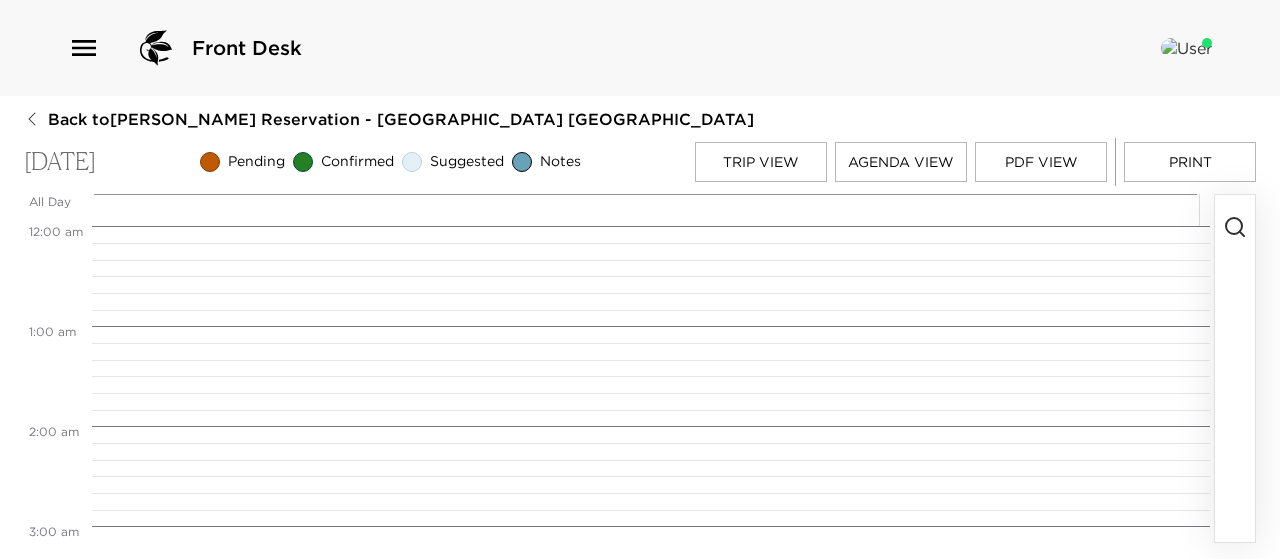 scroll, scrollTop: 900, scrollLeft: 0, axis: vertical 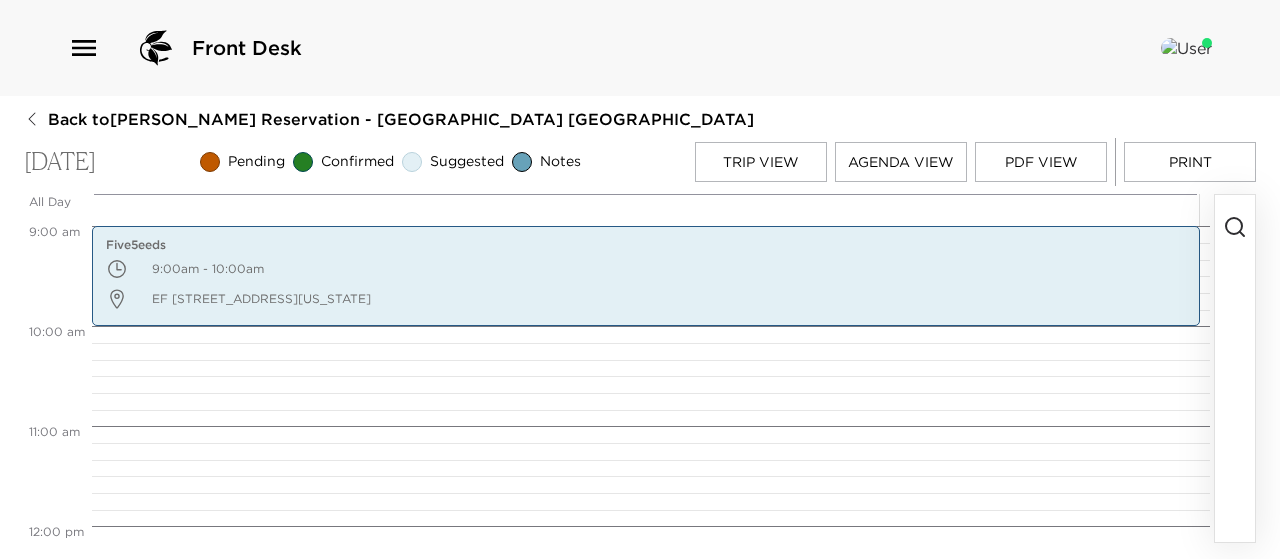click 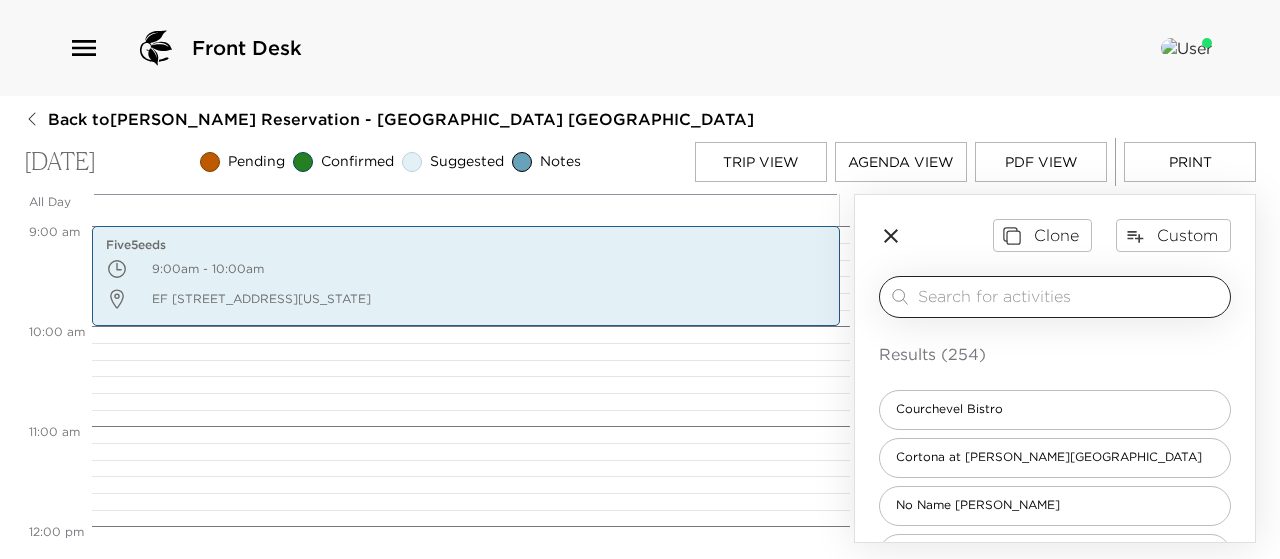 click at bounding box center [1070, 296] 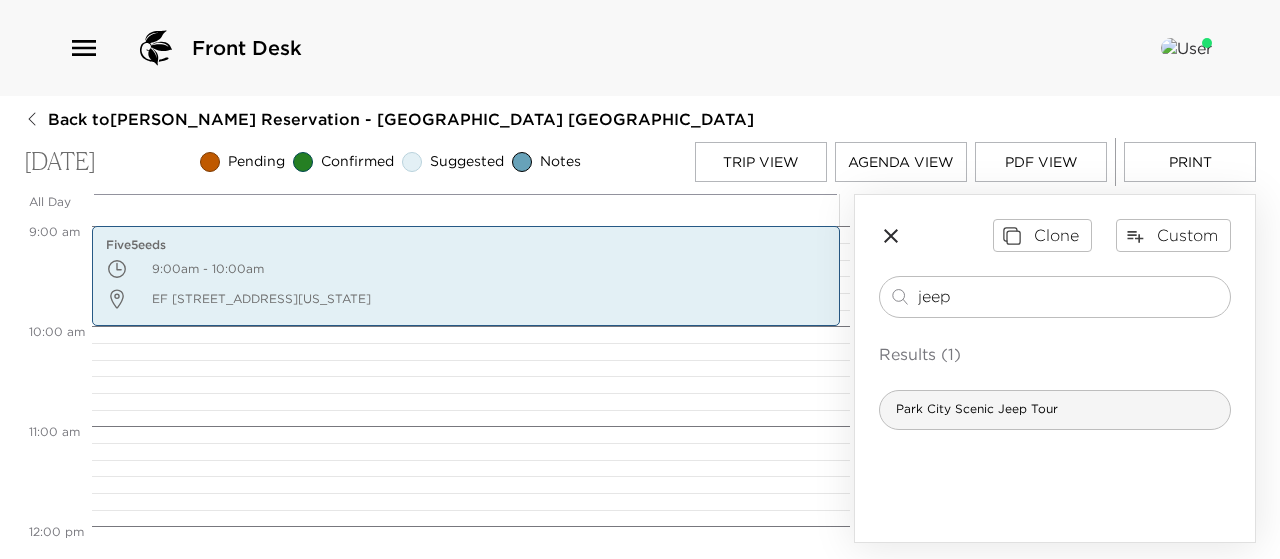 type on "jeep" 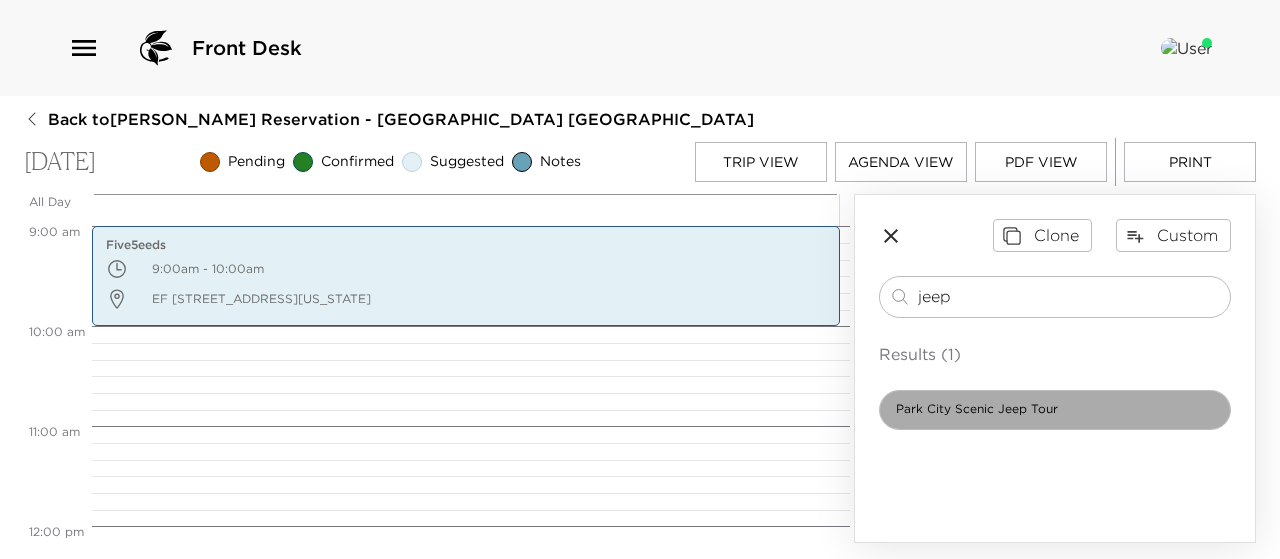 click on "Park City Scenic Jeep Tour" at bounding box center (977, 409) 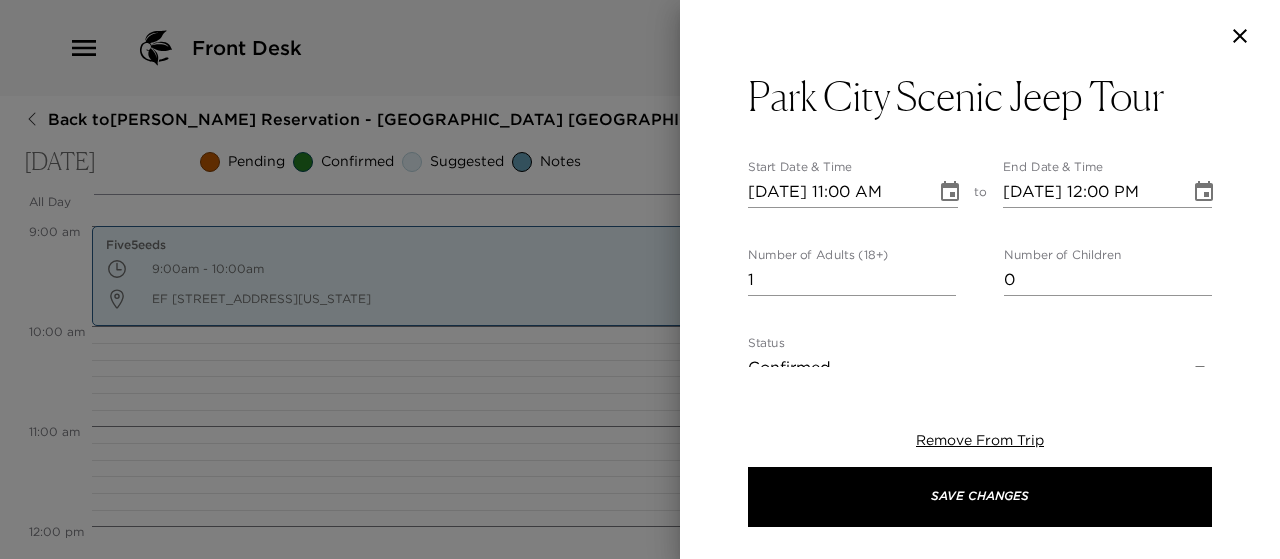 type on "Private and Public Tours available! The vehicle includes: Cooler for personal food, drinks. First Aid kit and other emergency equipment Cold Bottled water Come get a snapshot of what the heart of Utah has to offer! Private Tour Private Tours are the way to go, no doubt about it! Here are a few reasons why: Included Pickup/Dropoff in the Park City or Heber City area Depart at the time you would like Have the vehicle to yourself Guides cater the experience to your expectations Add gourmet food options Customize your trip exactly how you want it This option is perfect for everyone - especially groups, families, corporate groups and more. Public Tour Public Tours are an awesome way to enjoy the trips we offer. This option allows guests to pay for the exact number of guests that they have. It also allows the opportunity to share the vehicle with passenger from all over the world. This option is only available on select trips. Specifically the: 2 Hour Off-Road Park City Highlights Alpine Loop Scenic Highway A mi..." 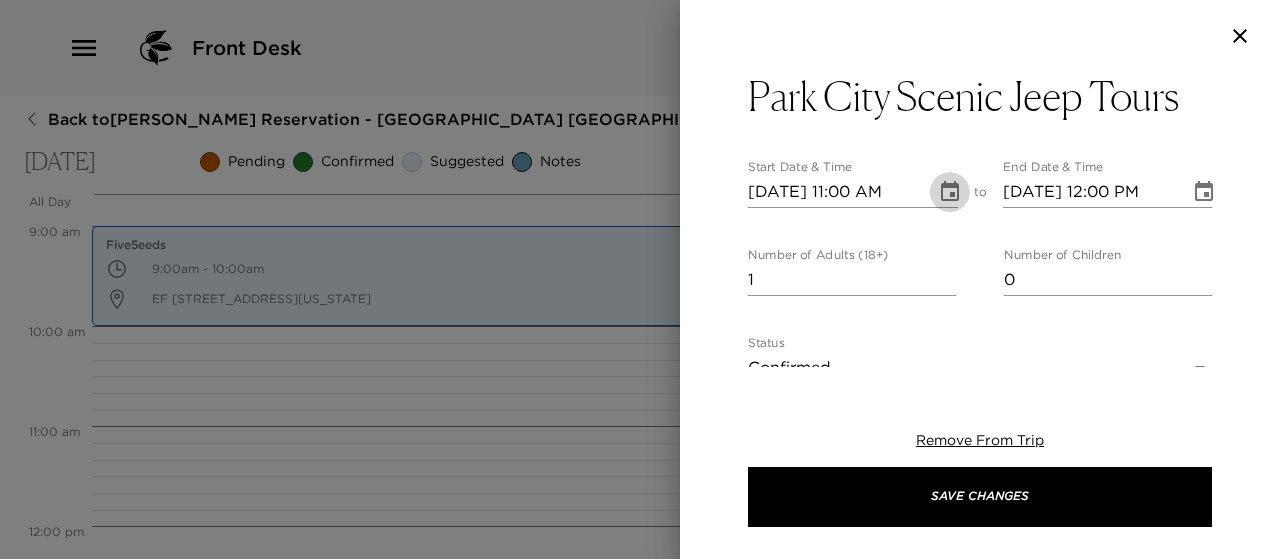 click 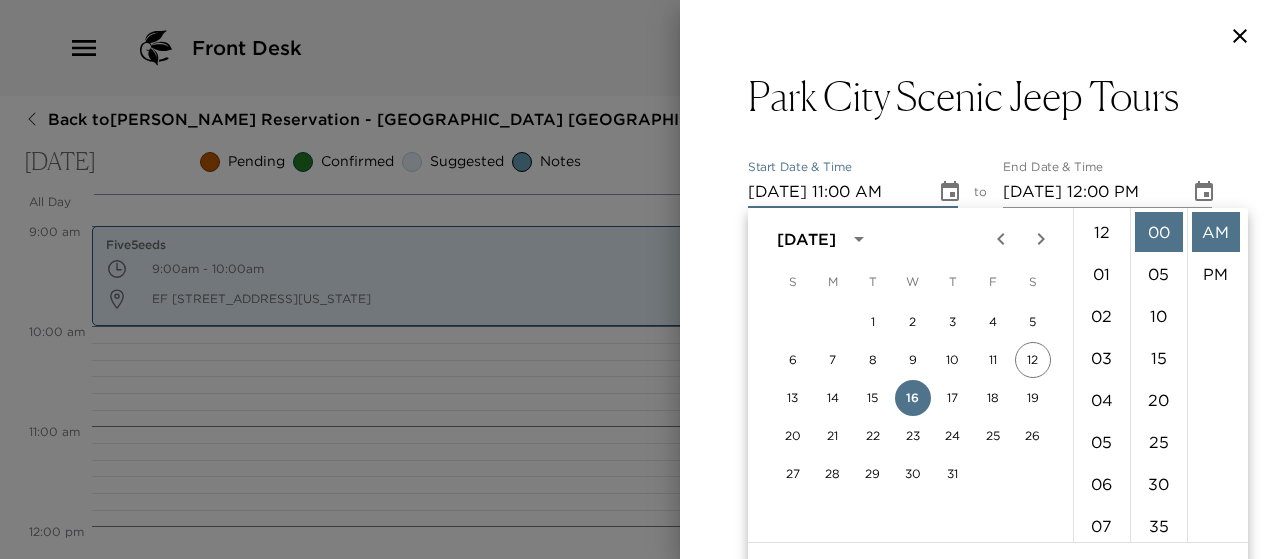 scroll, scrollTop: 462, scrollLeft: 0, axis: vertical 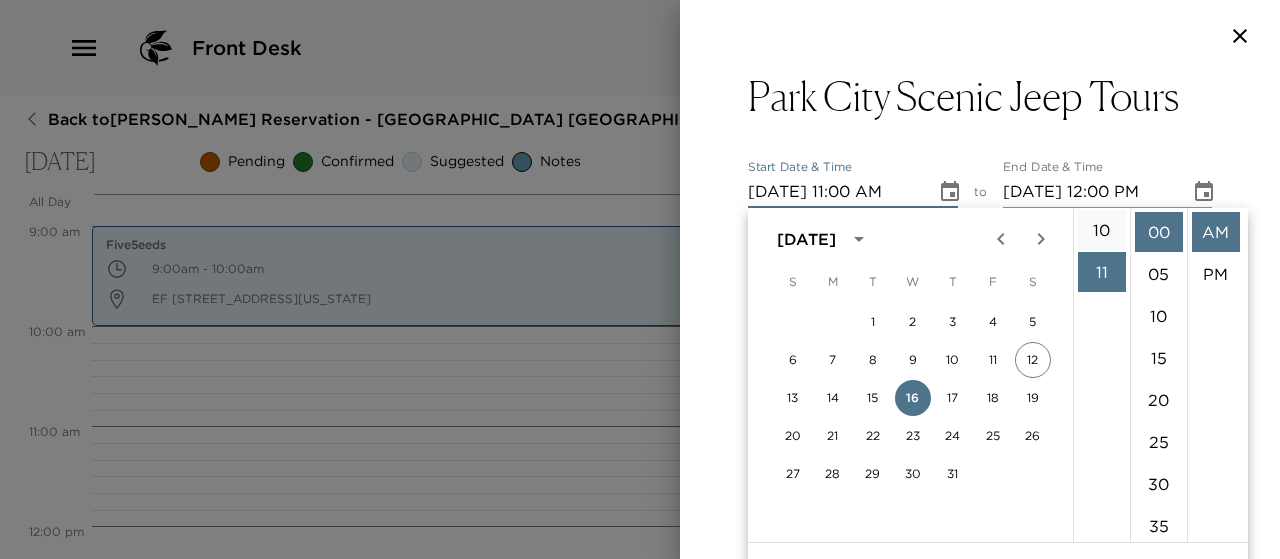 click on "10" at bounding box center [1102, 230] 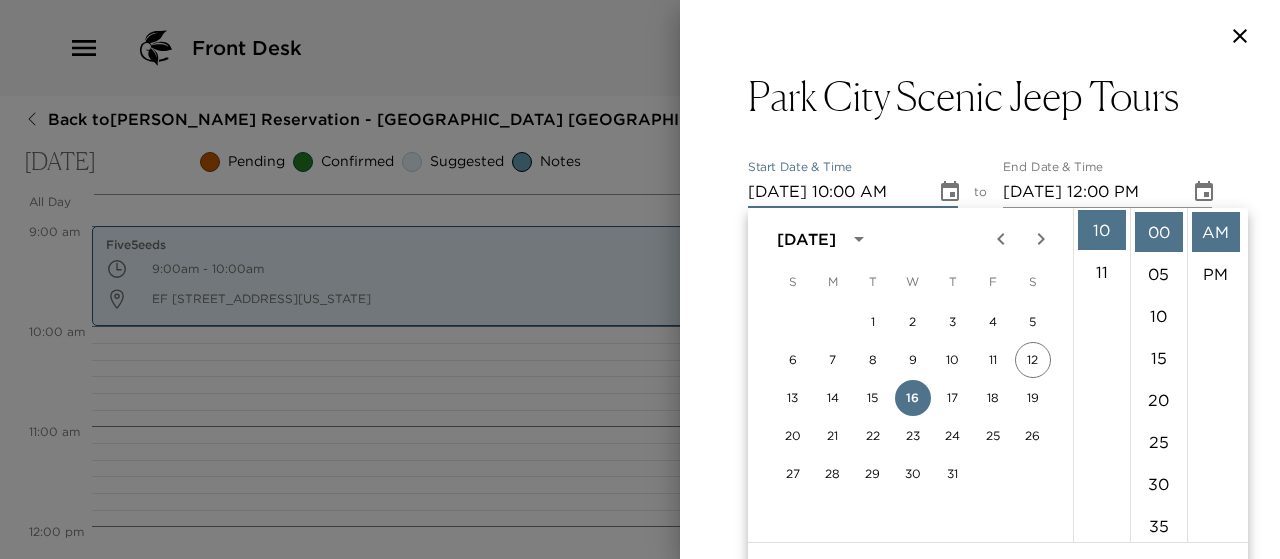 scroll, scrollTop: 420, scrollLeft: 0, axis: vertical 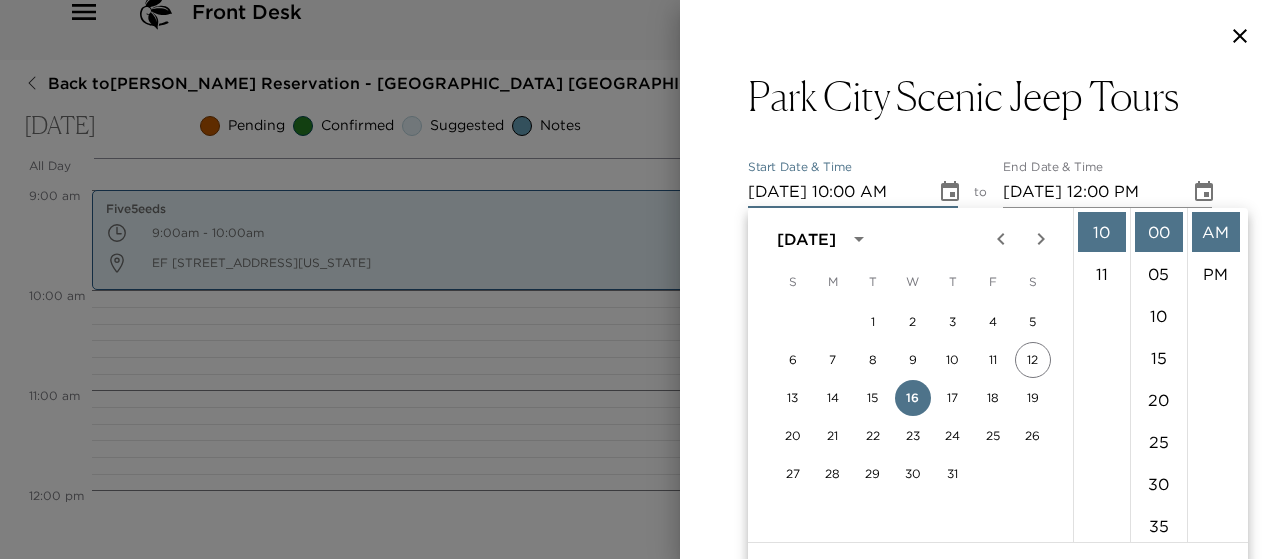 click on "End Date & Time 07/16/2025 12:00 PM" at bounding box center [1108, 184] 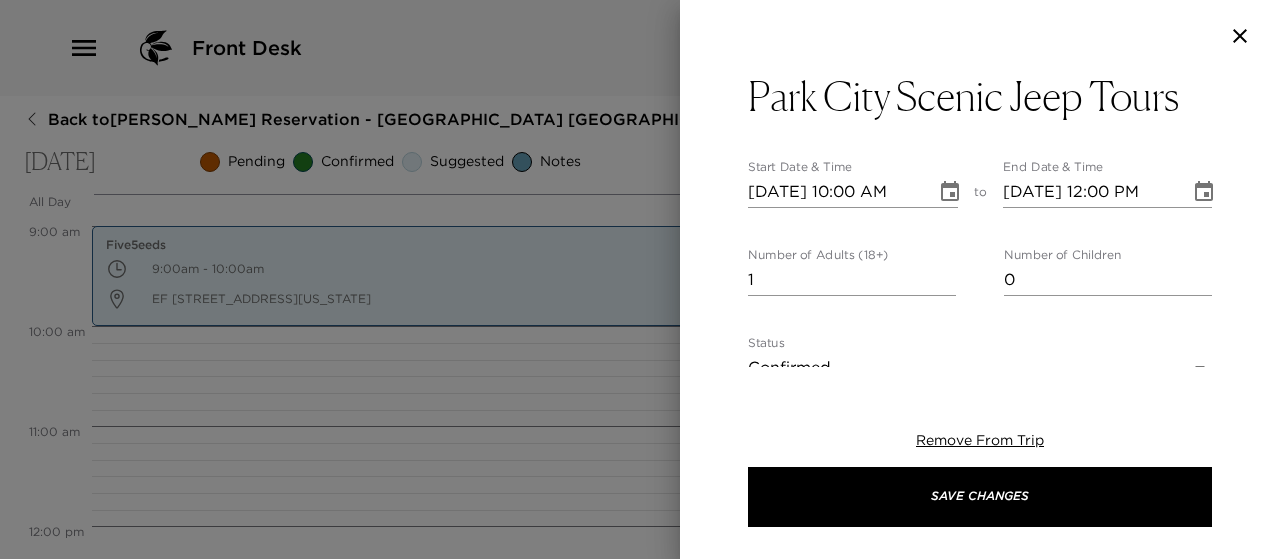 scroll, scrollTop: 0, scrollLeft: 0, axis: both 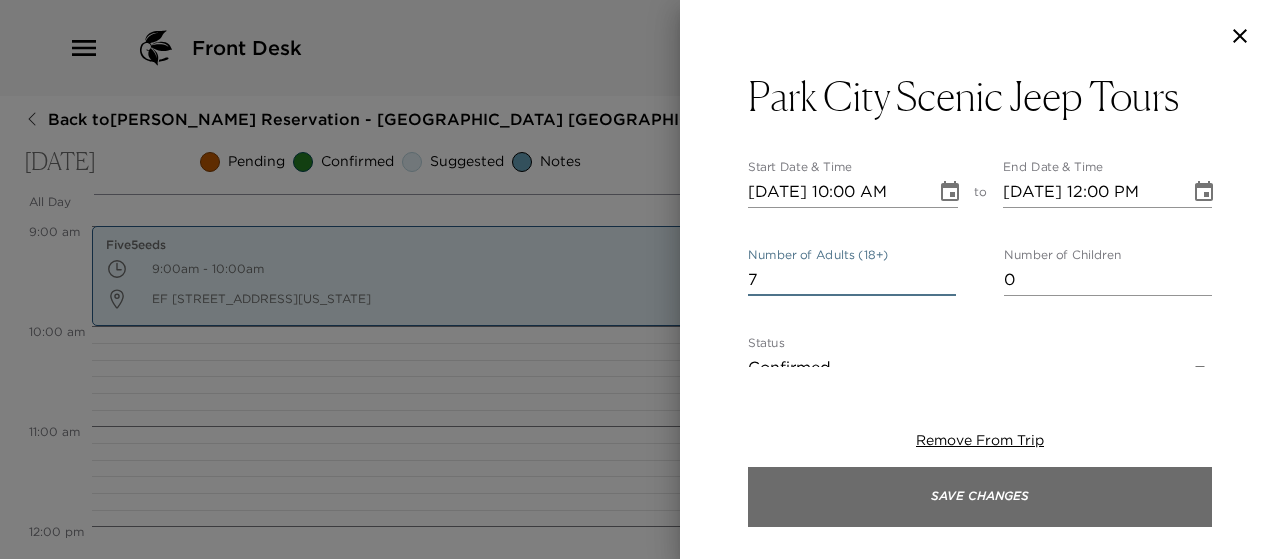 type on "7" 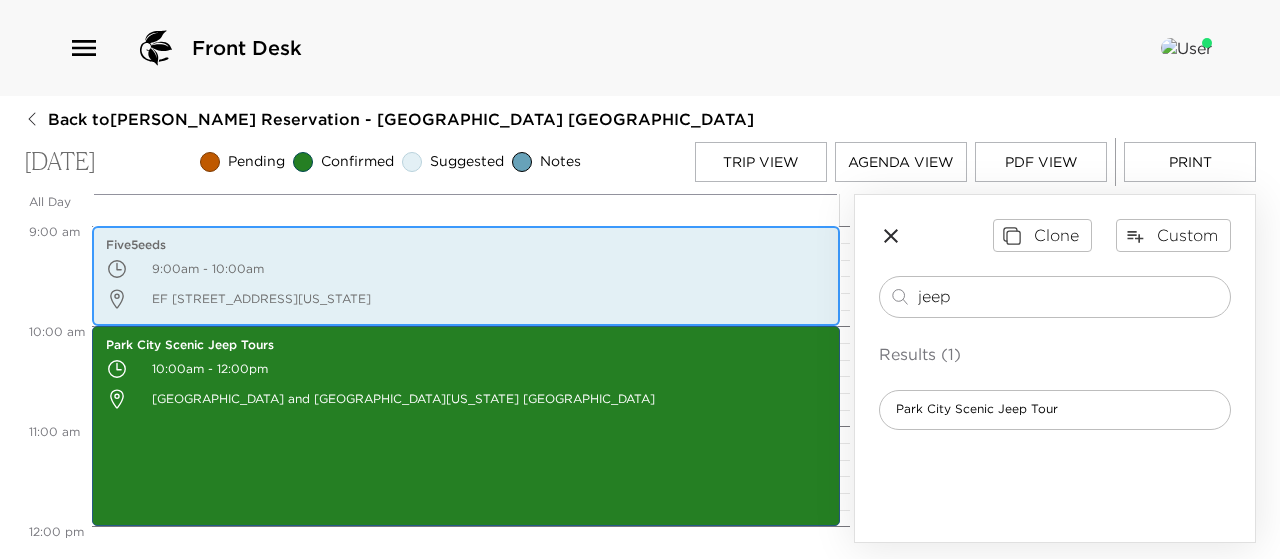 click on "9:00am - 10:00am" at bounding box center [466, 269] 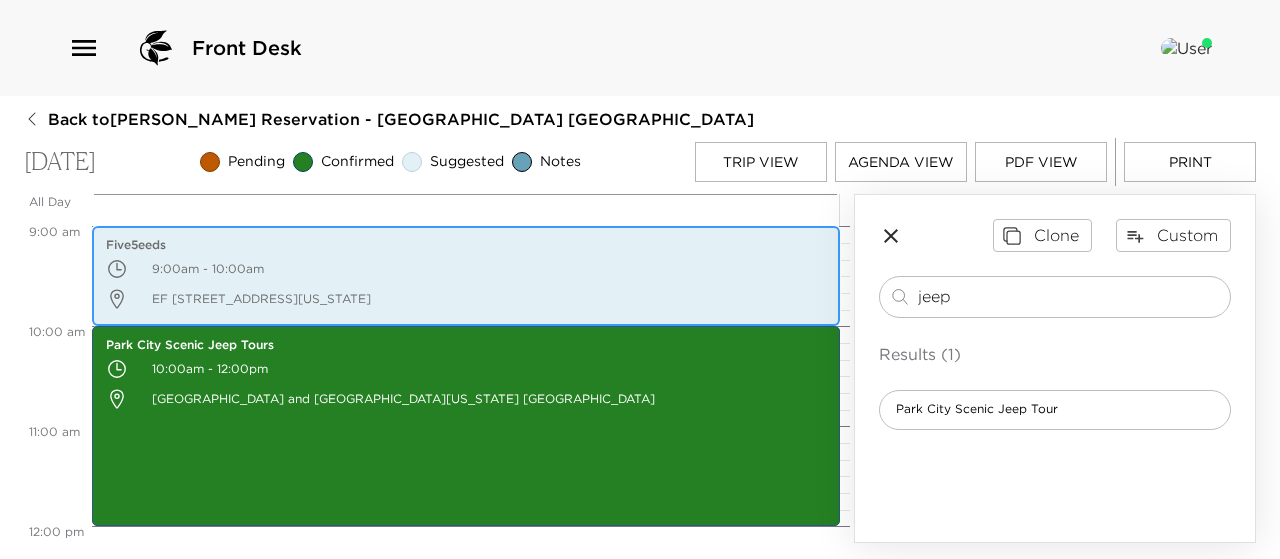 click on "9:00am - 10:00am" at bounding box center [466, 269] 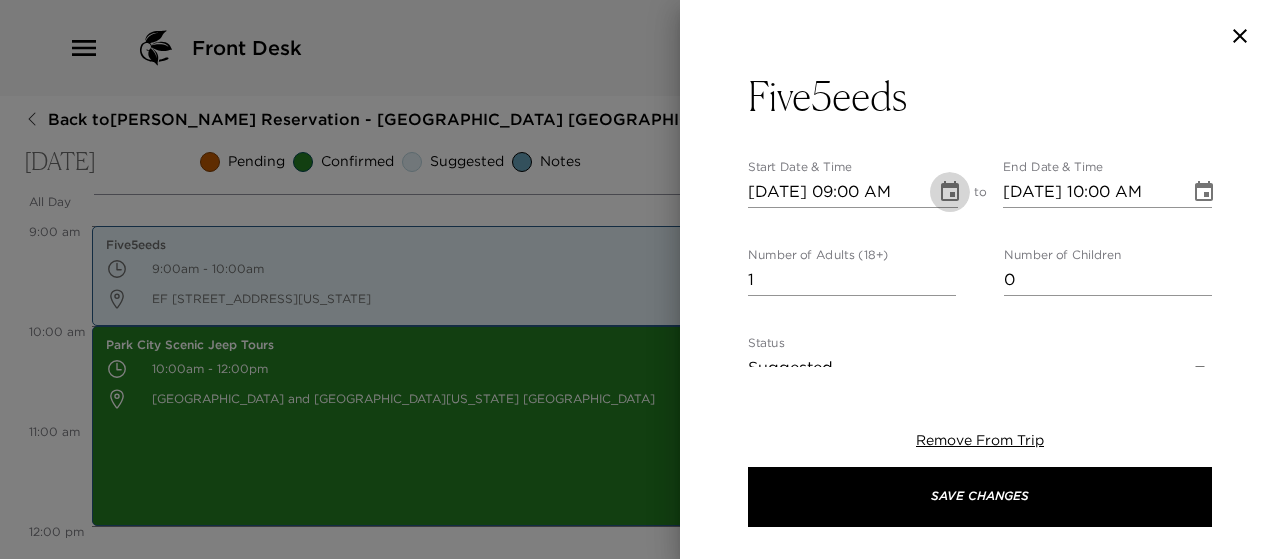 click 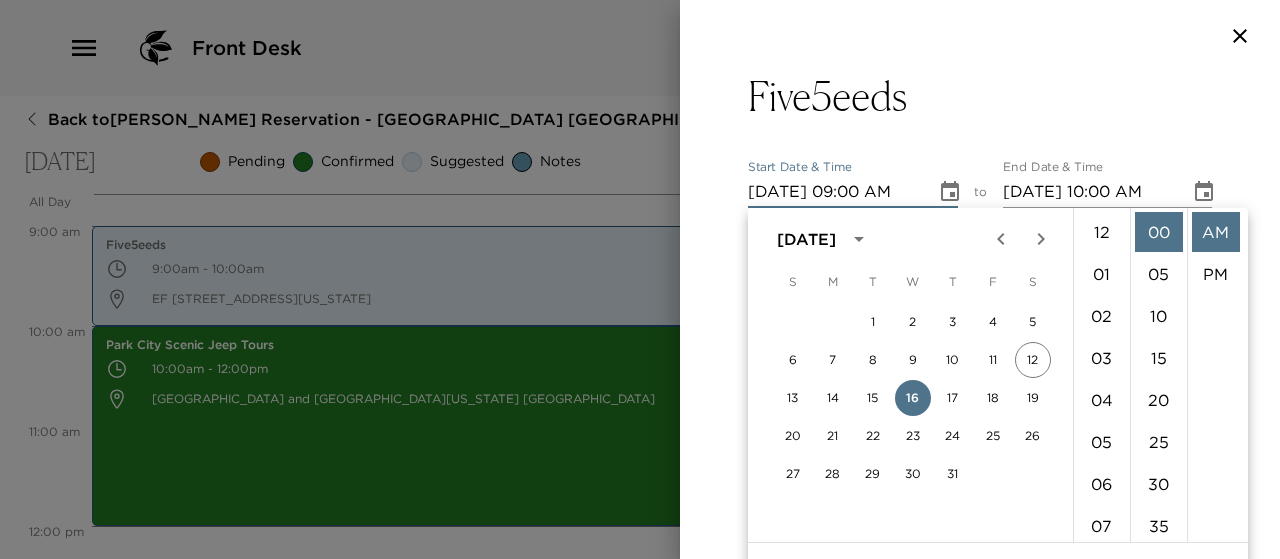 scroll, scrollTop: 378, scrollLeft: 0, axis: vertical 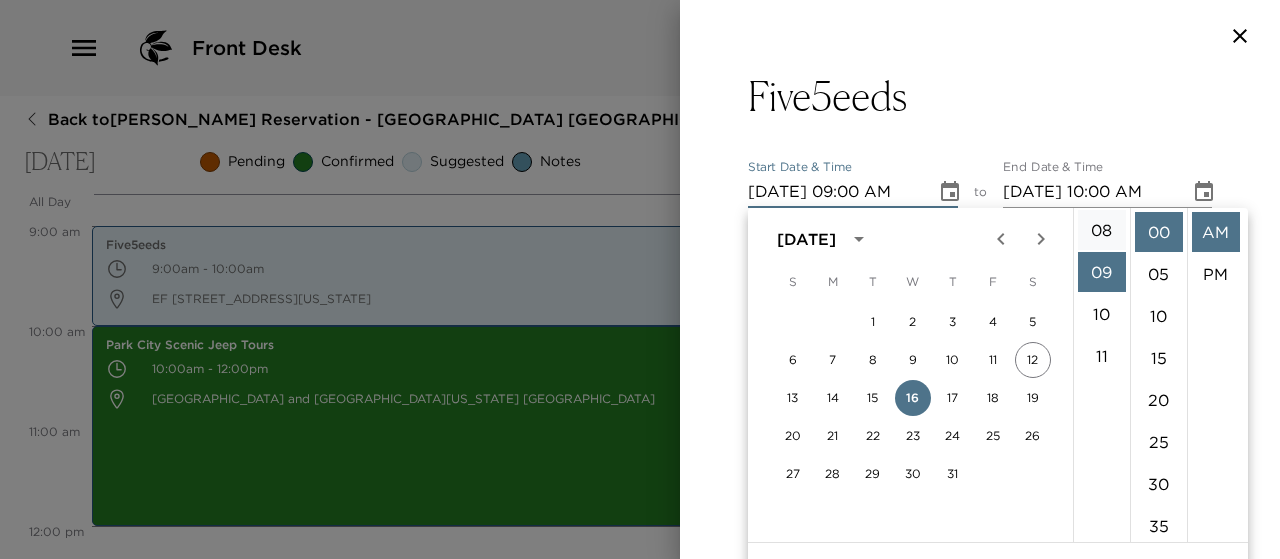 click on "08" at bounding box center [1102, 230] 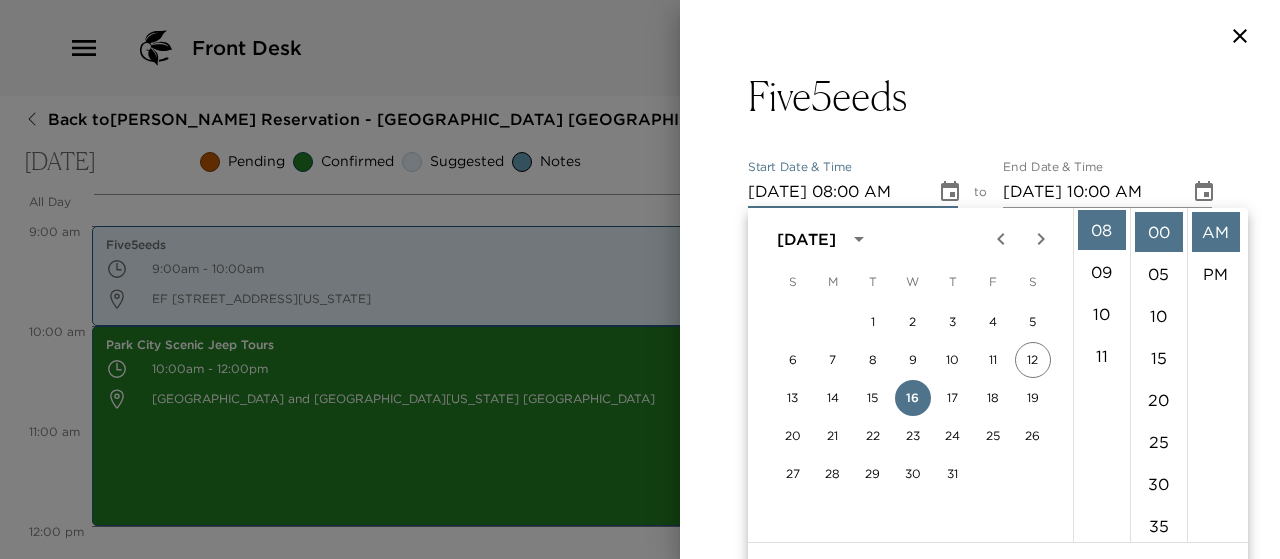 scroll, scrollTop: 336, scrollLeft: 0, axis: vertical 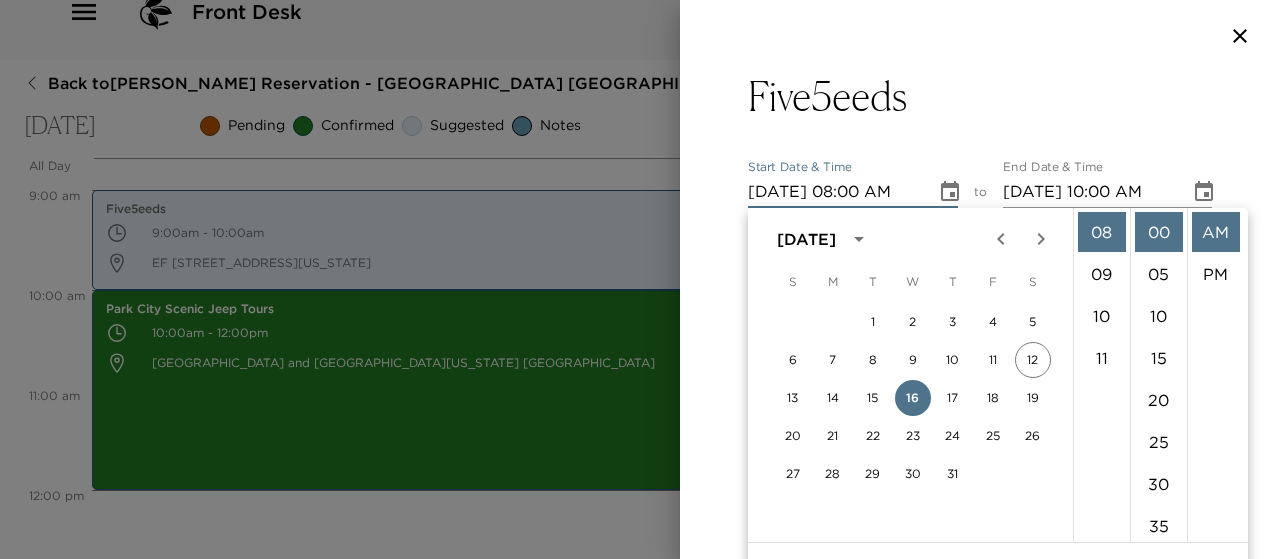click on "Five5eeds Start Date & Time 07/16/2025 08:00 AM to End Date & Time 07/16/2025 10:00 AM Number of Adults (18+) 1 Number of Children 0 Status Suggested Suggestion Hide From Member Request Transportation Concierge Notes At Five5eeds, we’re bringing great coffee, great food and exceptional service to the folks of Utah. A menu that screams nourishment almost as loudly as it does flavor, where dishes are crafted from the best in local, seasonal produce, with a definitive nod to the famed Australian foodie culture from where we hail. Our team has created an environment where all the good things in life can best be appreciated: food, lifestyle and serious coffee.
Empire Express Transportation available via the app. x Cost ​ x Address ​ EF 1600 Snow Creek Drive
Park City Utah 84060
United States x Phone Number ​ (435) 901-8242 Email ​ Website ​ http://five5eeds.com/ Cancellation Policy ​ Recommended Attire ​ Age Range ​ Remove From Trip Save Changes" at bounding box center (980, 804) 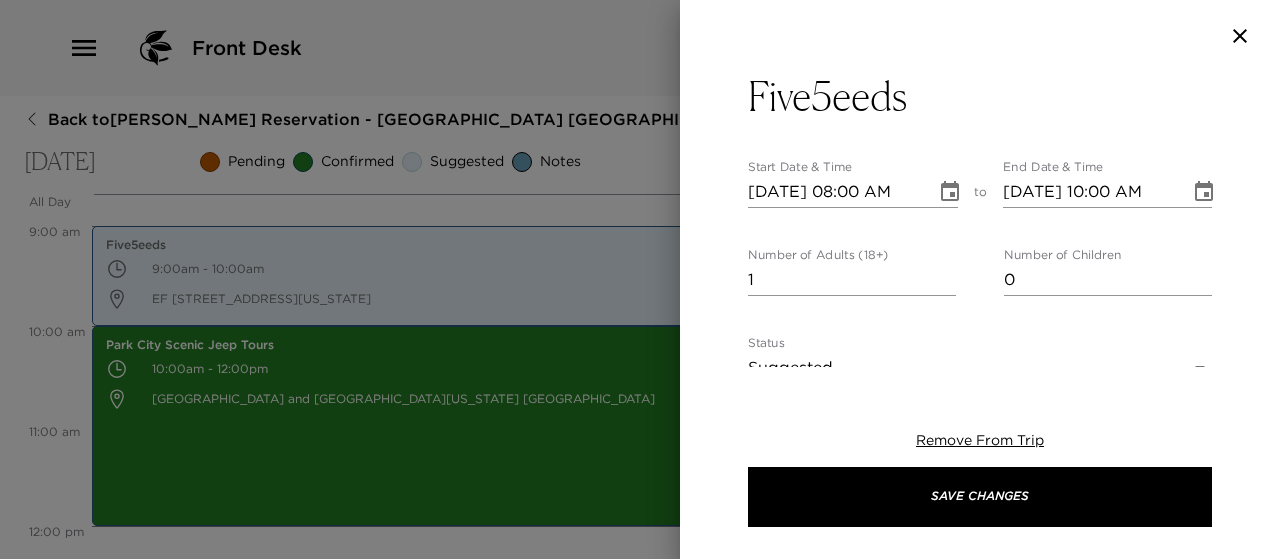 scroll, scrollTop: 0, scrollLeft: 0, axis: both 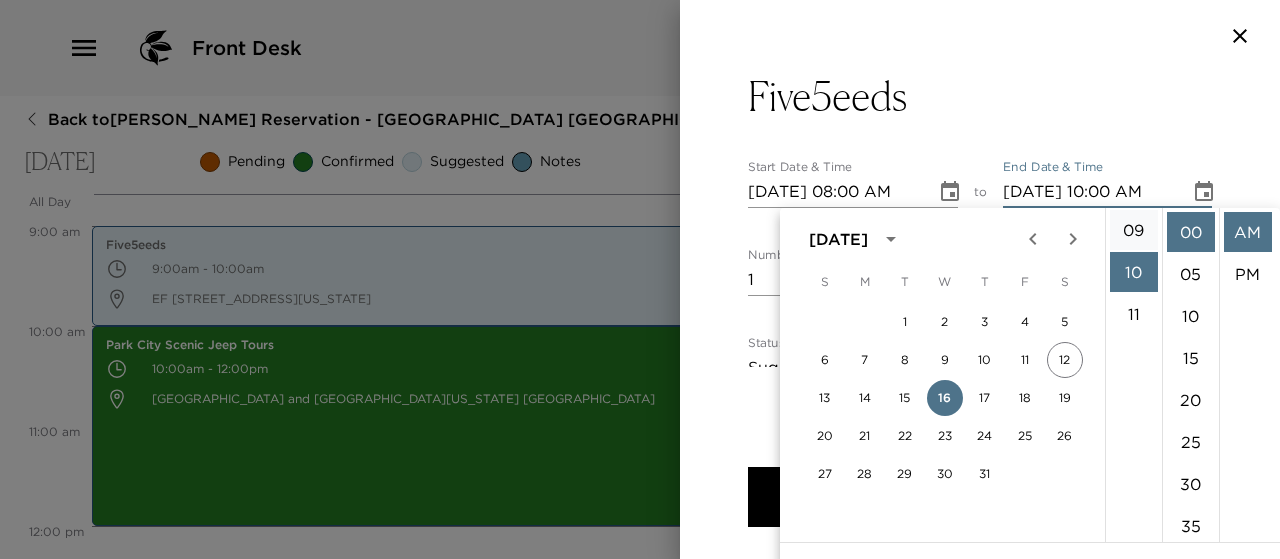click on "09" at bounding box center (1134, 230) 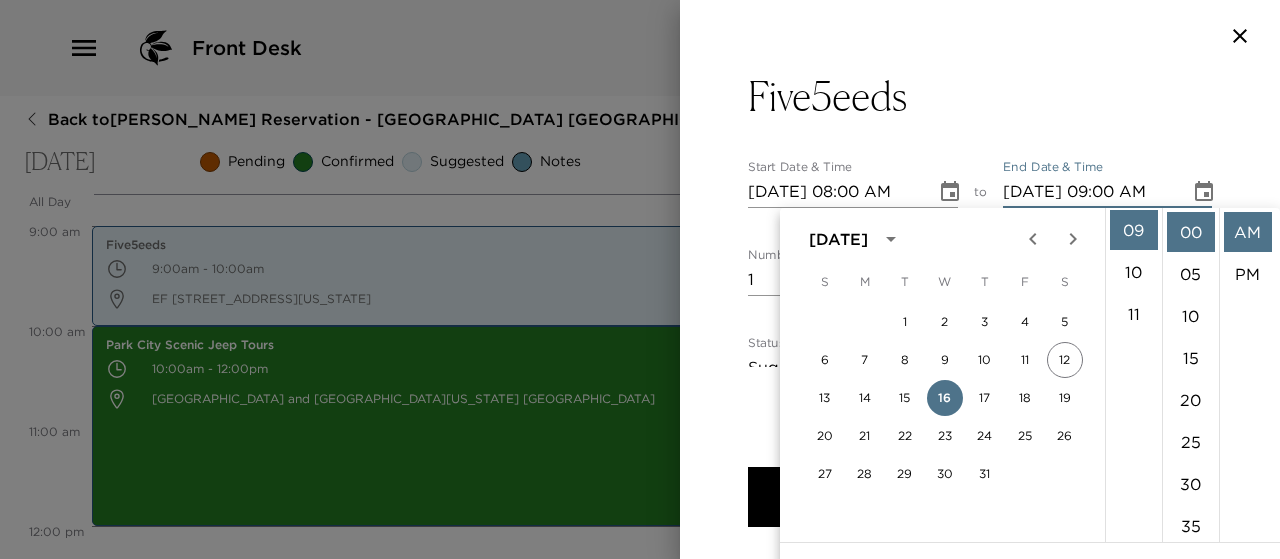 scroll, scrollTop: 378, scrollLeft: 0, axis: vertical 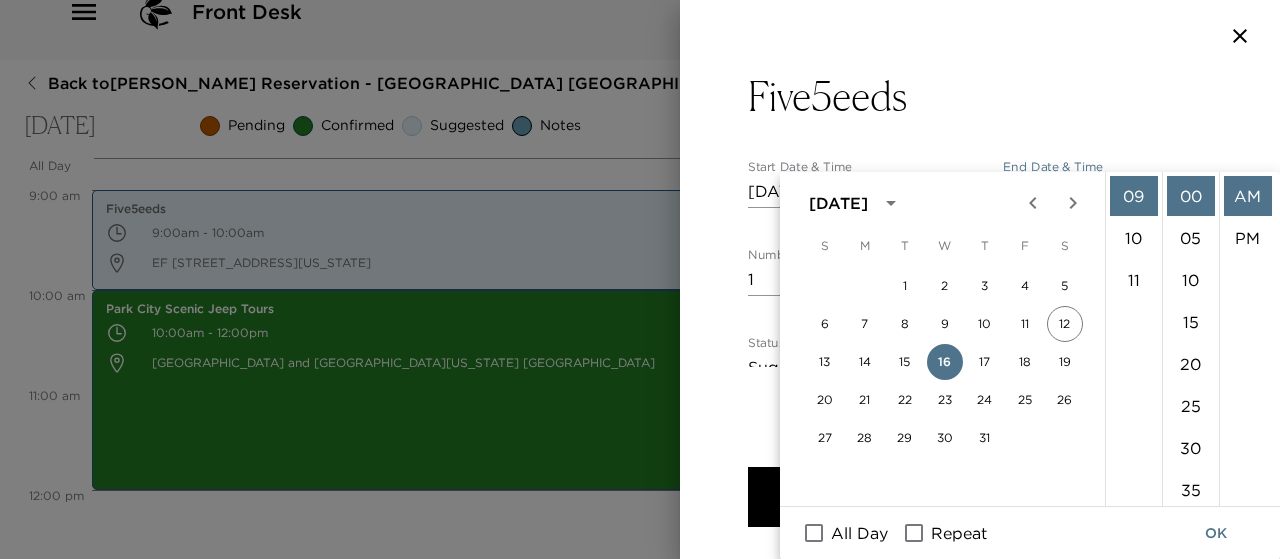 click on "Five5eeds Start Date & Time 07/16/2025 08:00 AM to End Date & Time 07/16/2025 09:00 AM Number of Adults (18+) 1 Number of Children 0 Status Suggested Suggestion Hide From Member Request Transportation Concierge Notes At Five5eeds, we’re bringing great coffee, great food and exceptional service to the folks of Utah. A menu that screams nourishment almost as loudly as it does flavor, where dishes are crafted from the best in local, seasonal produce, with a definitive nod to the famed Australian foodie culture from where we hail. Our team has created an environment where all the good things in life can best be appreciated: food, lifestyle and serious coffee.
Empire Express Transportation available via the app. x Cost ​ x Address ​ EF 1600 Snow Creek Drive
Park City Utah 84060
United States x Phone Number ​ (435) 901-8242 Email ​ Website ​ http://five5eeds.com/ Cancellation Policy ​ Recommended Attire ​ Age Range ​ Remove From Trip Save Changes" at bounding box center (980, 804) 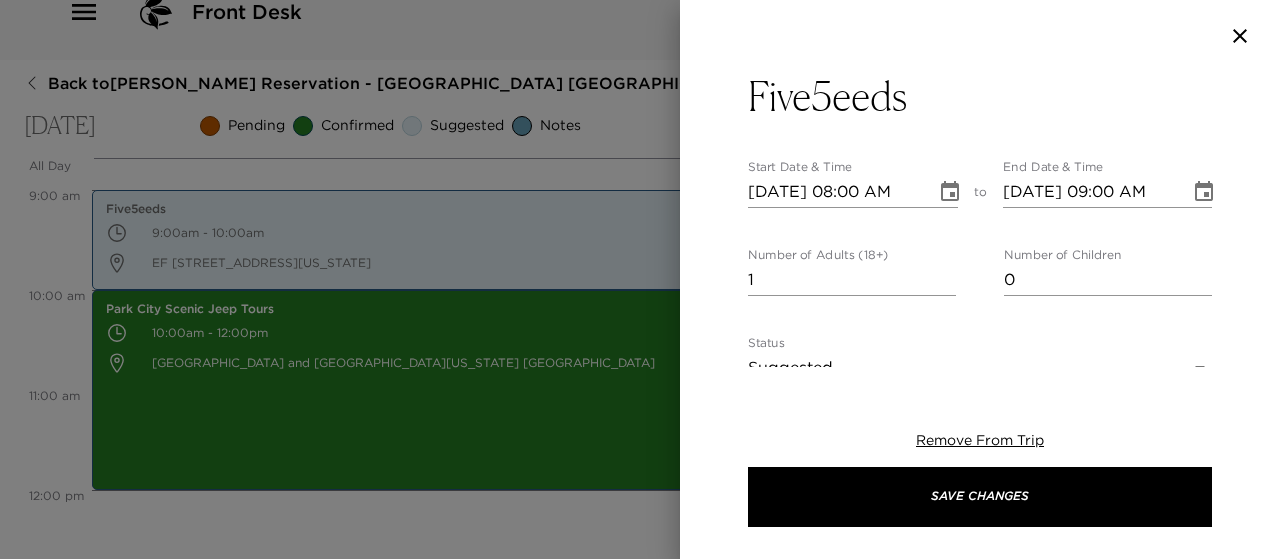 scroll, scrollTop: 0, scrollLeft: 0, axis: both 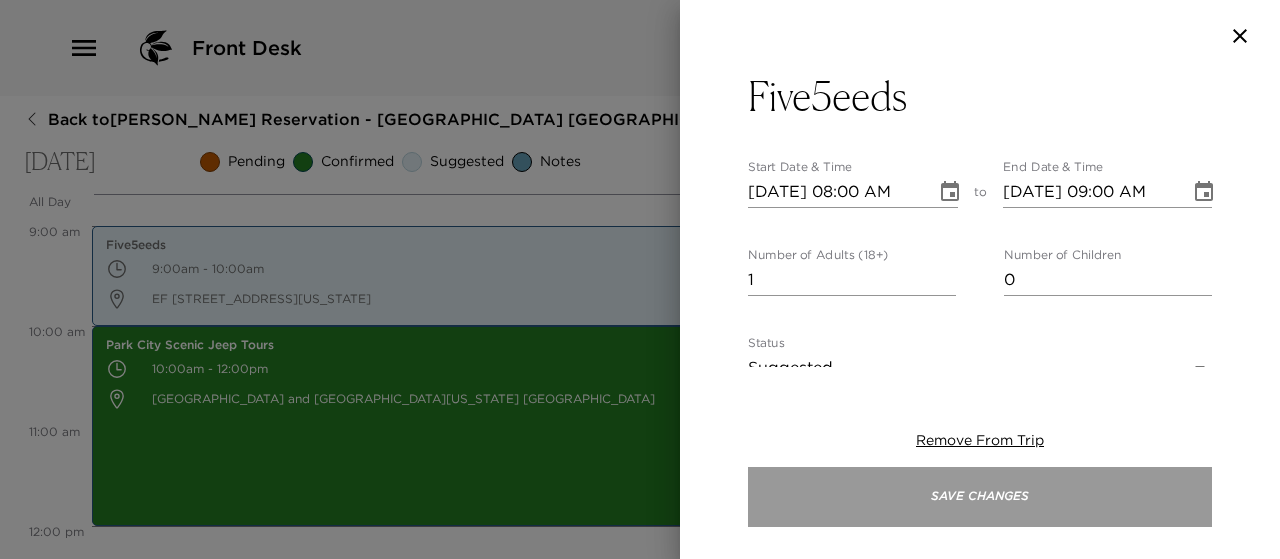 click on "Save Changes" at bounding box center (980, 497) 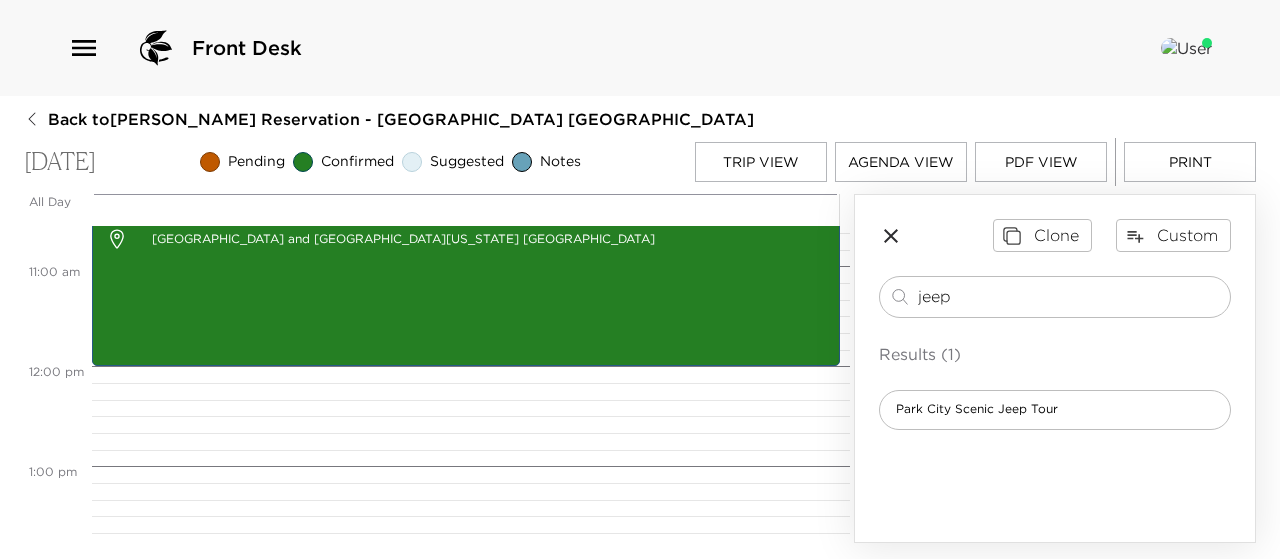scroll, scrollTop: 1058, scrollLeft: 0, axis: vertical 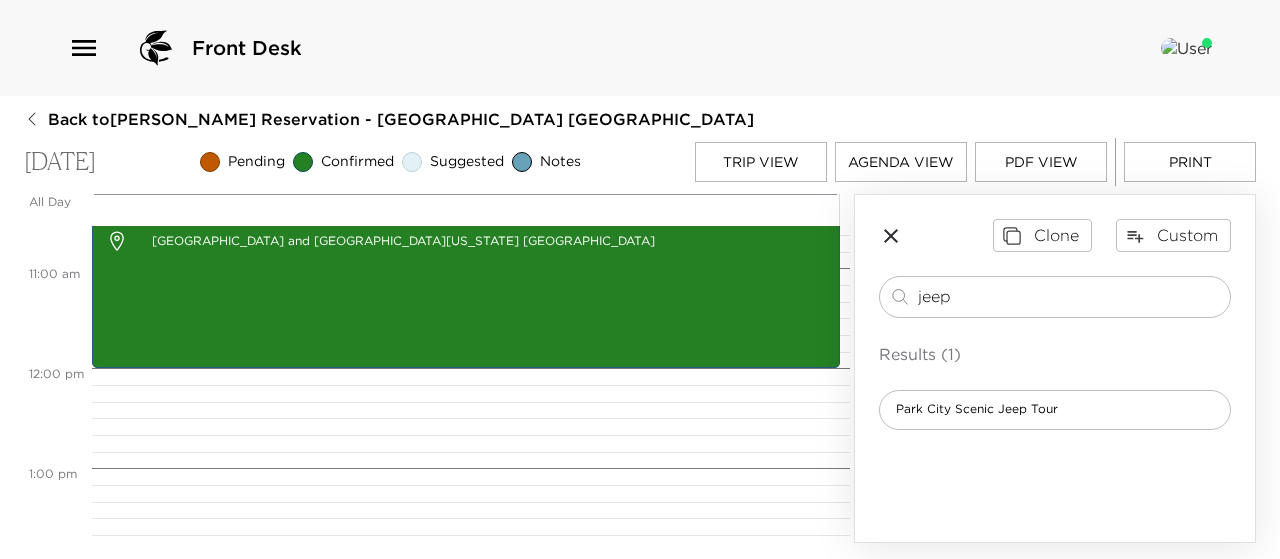 click on "Print" at bounding box center (1190, 162) 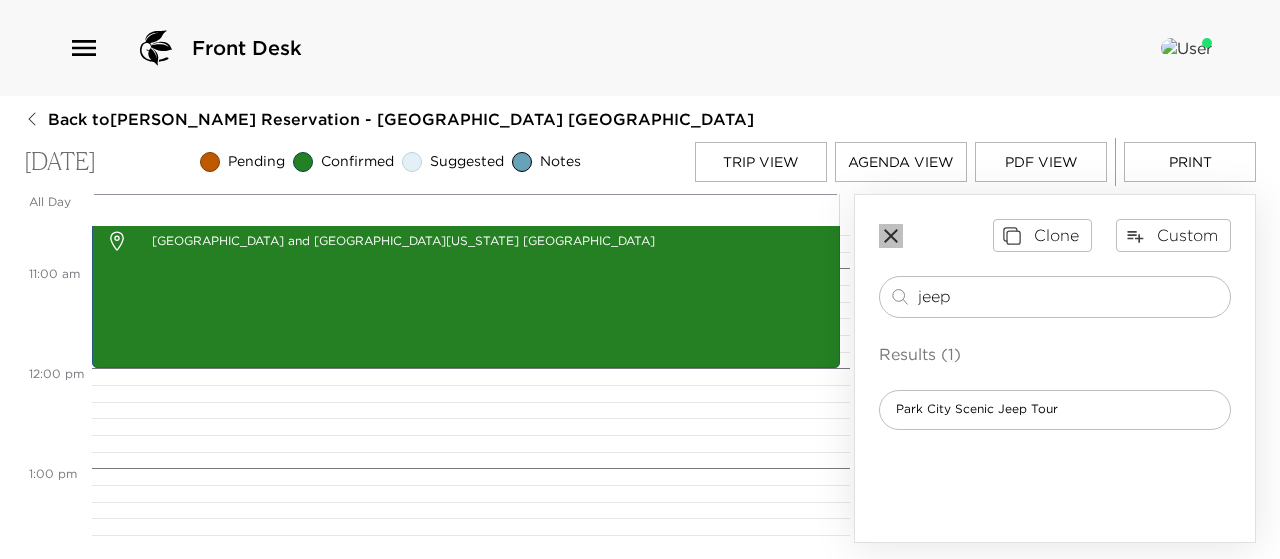 click 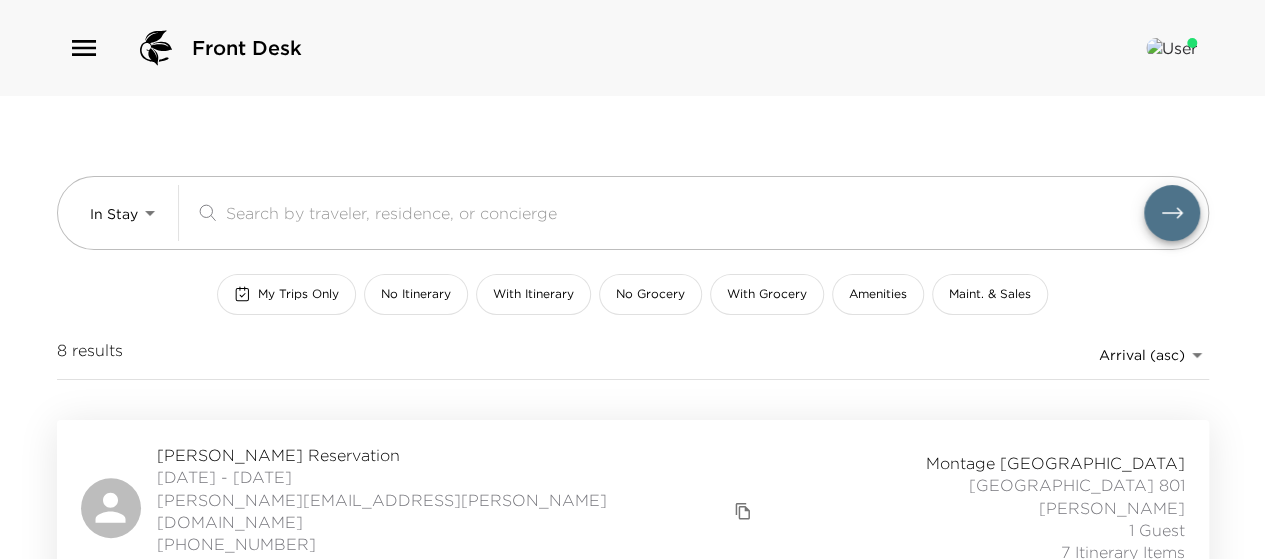 scroll, scrollTop: 0, scrollLeft: 0, axis: both 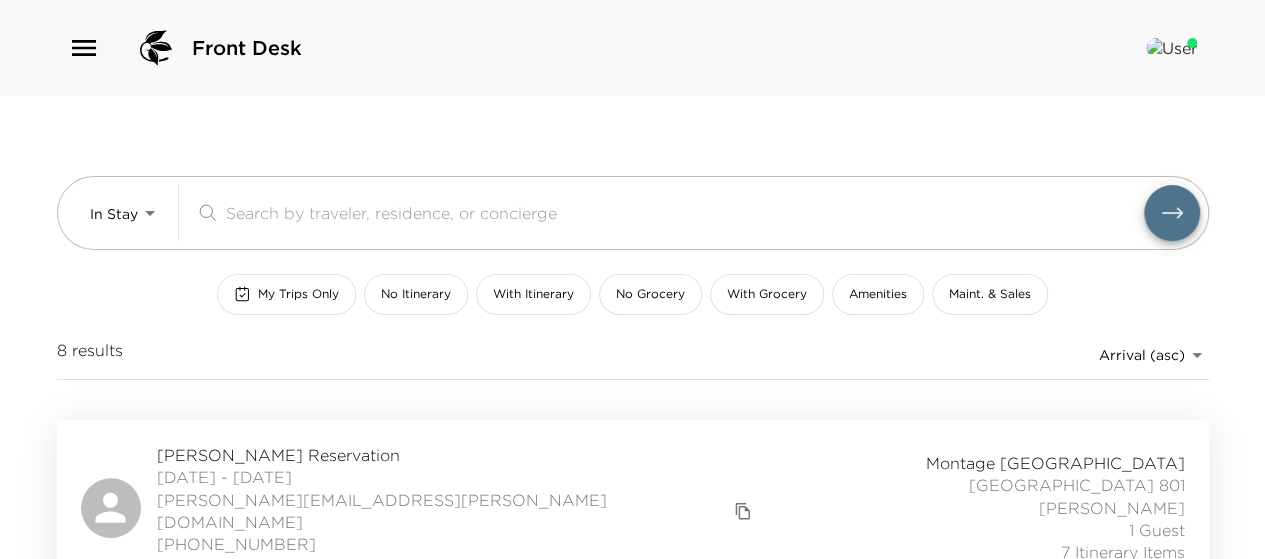 click on "My Trips Only" at bounding box center [298, 294] 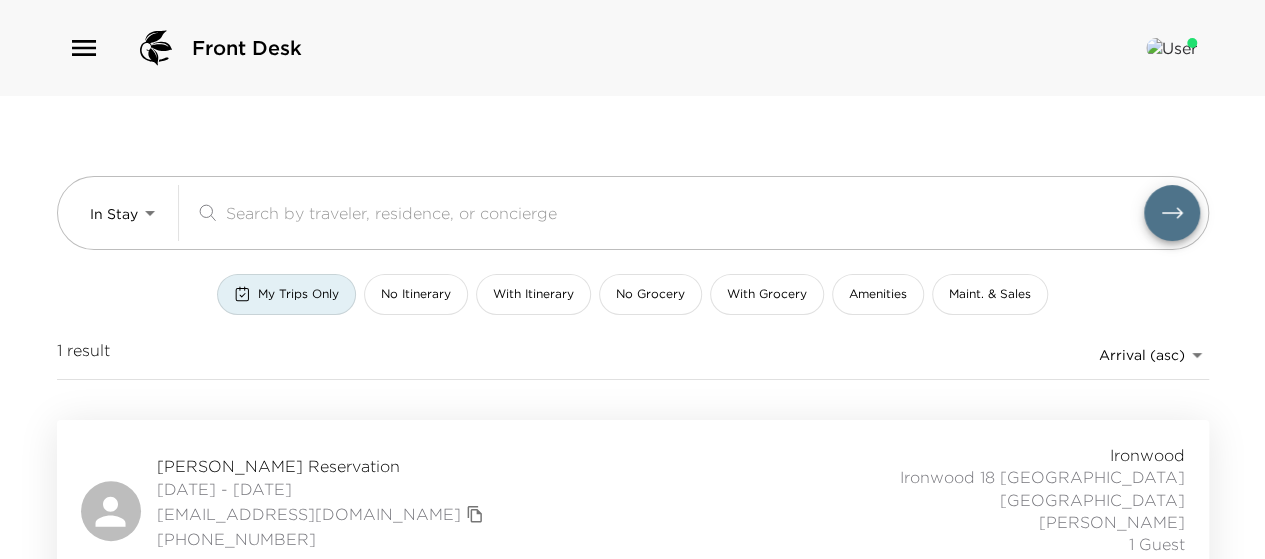 click on "Jennifer Marino Reservation 07/11/2025 - 07/13/2025 jenbmarino@gmail.com 847-644-4117 Ironwood Ironwood 18 Deer Valley Ironwood Marci Schmidt 1 Guest 8 Itinerary Items" at bounding box center [633, 511] 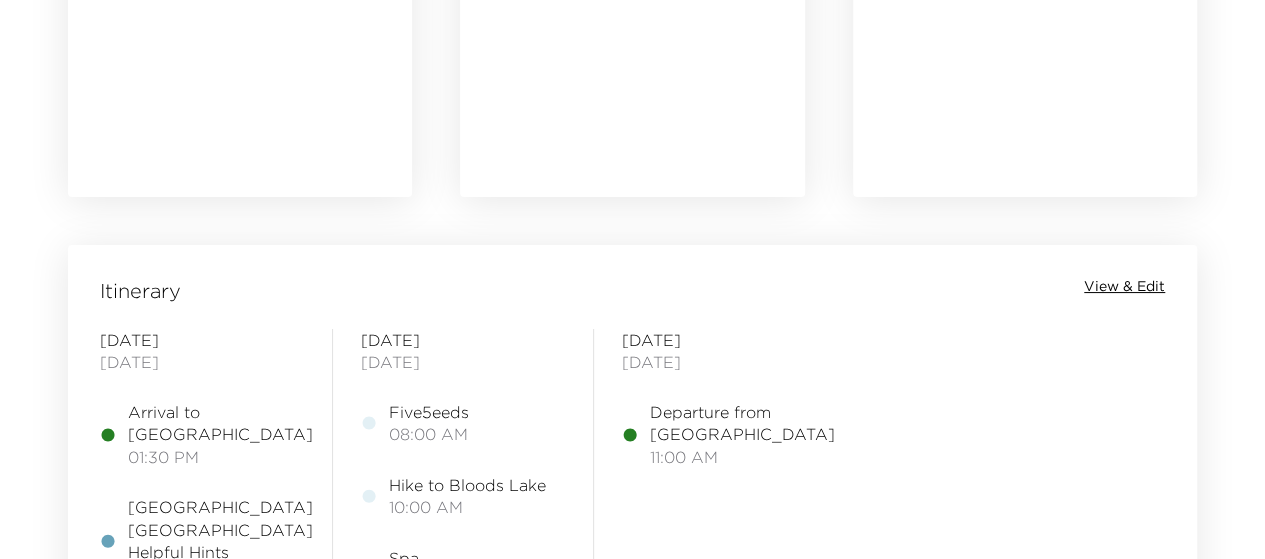 scroll, scrollTop: 1491, scrollLeft: 0, axis: vertical 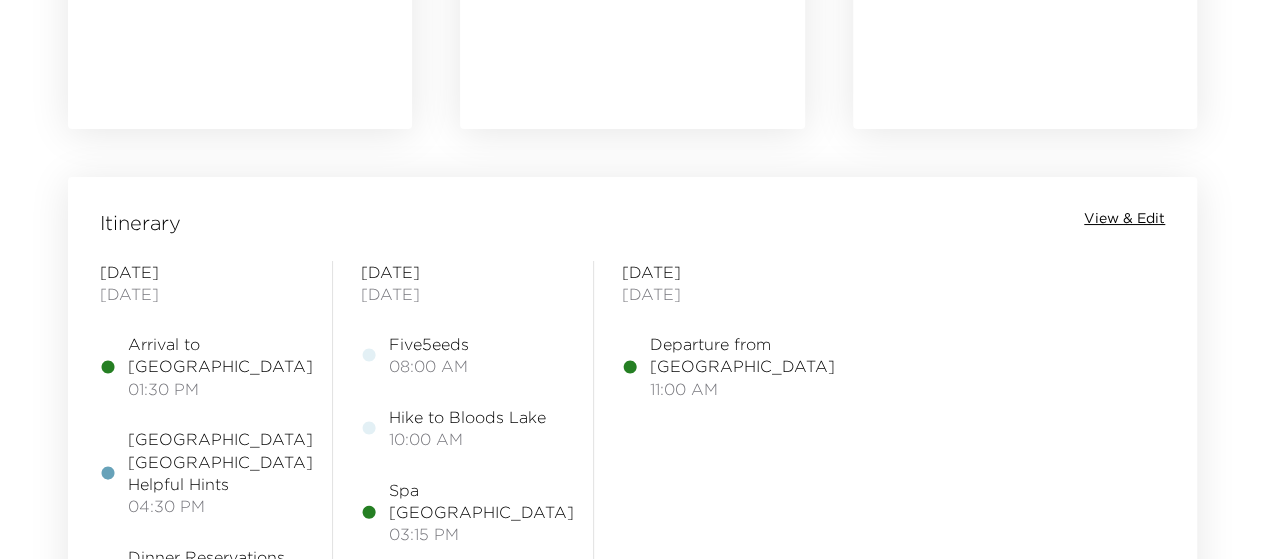 click on "View & Edit" at bounding box center [1124, 219] 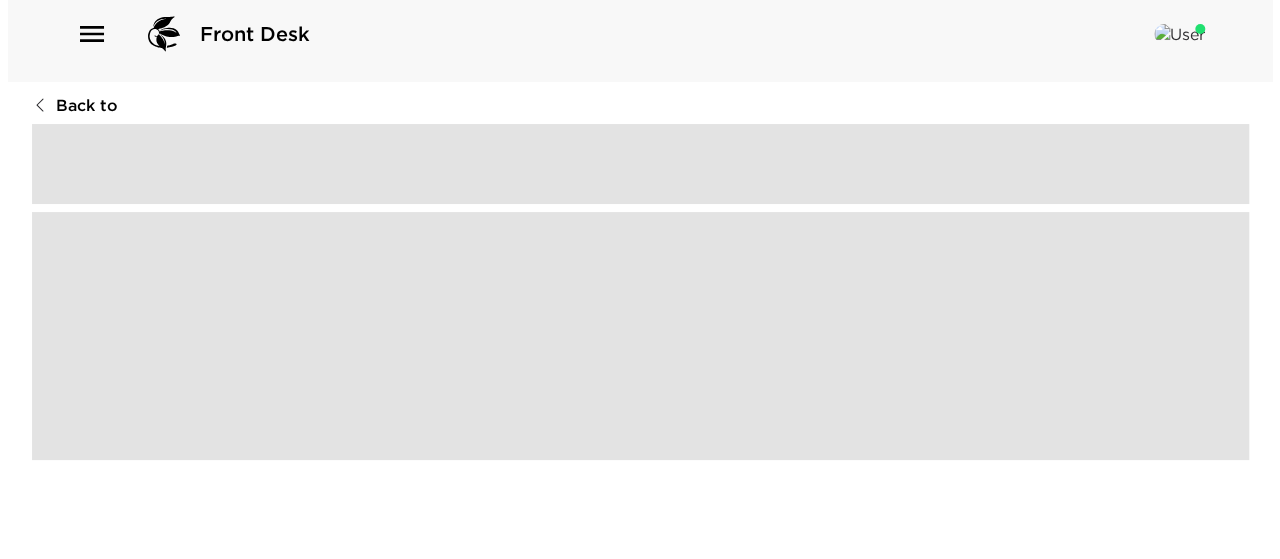scroll, scrollTop: 0, scrollLeft: 0, axis: both 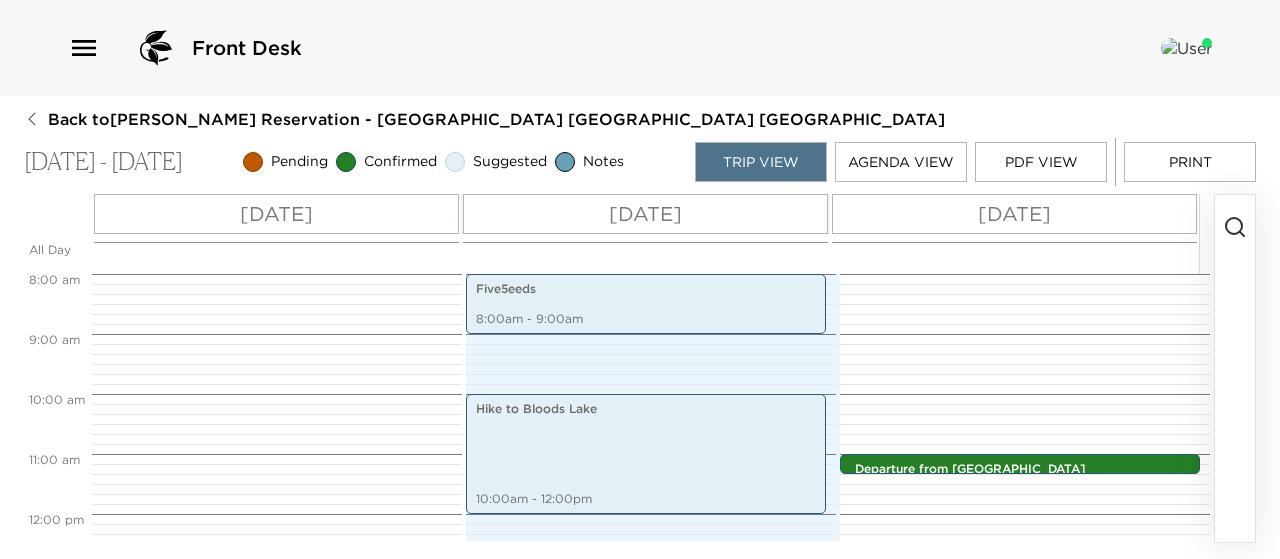 click on "[DATE]" at bounding box center (645, 214) 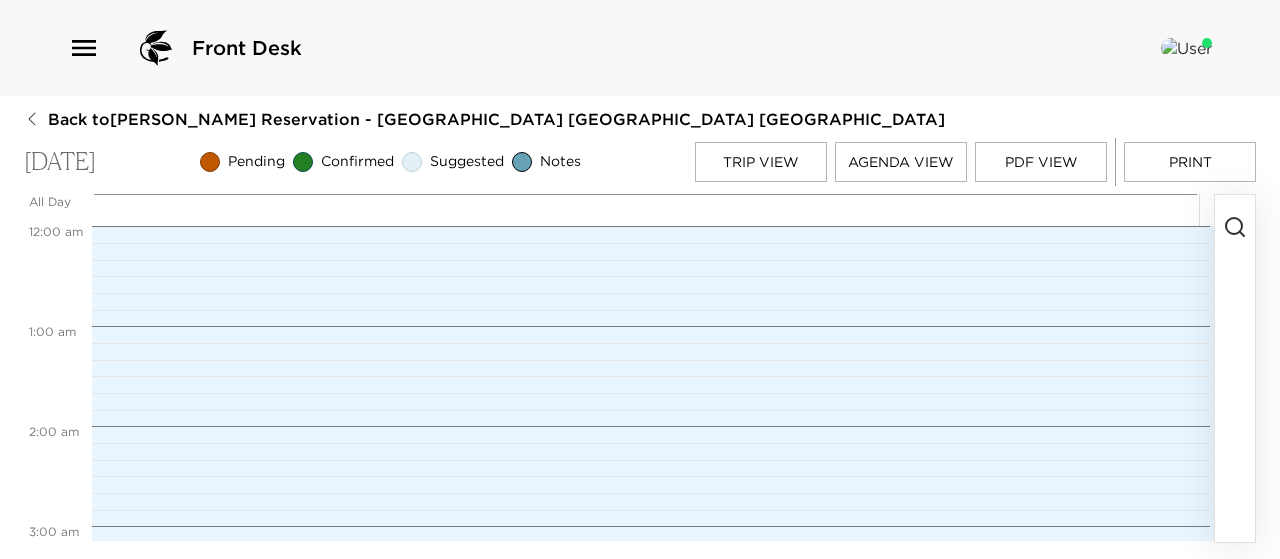 scroll, scrollTop: 800, scrollLeft: 0, axis: vertical 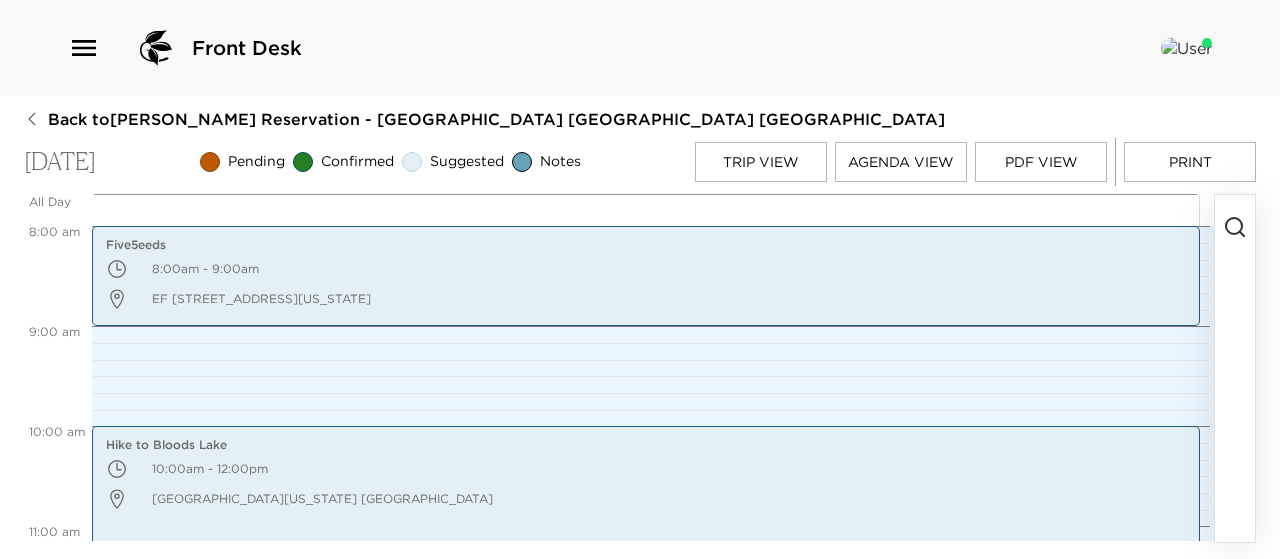 click 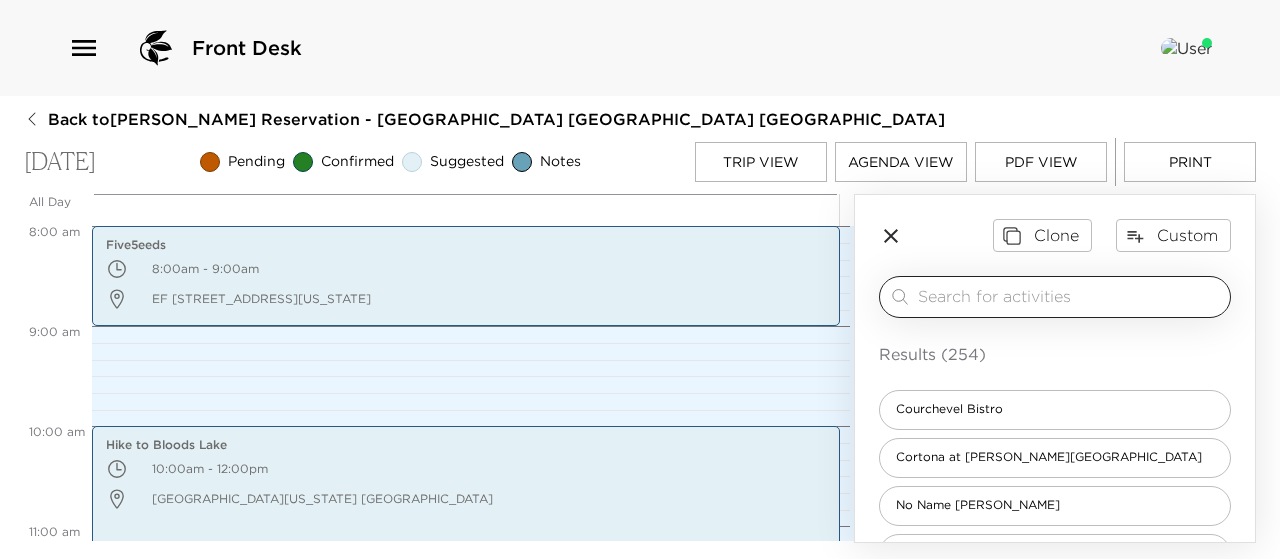 click at bounding box center (1070, 296) 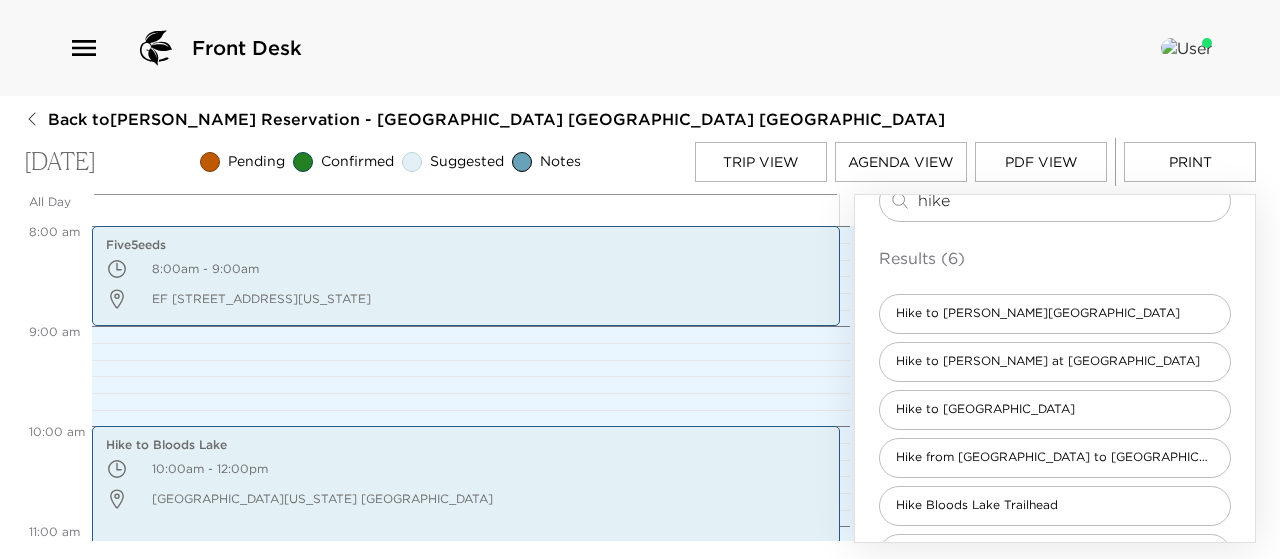 scroll, scrollTop: 149, scrollLeft: 0, axis: vertical 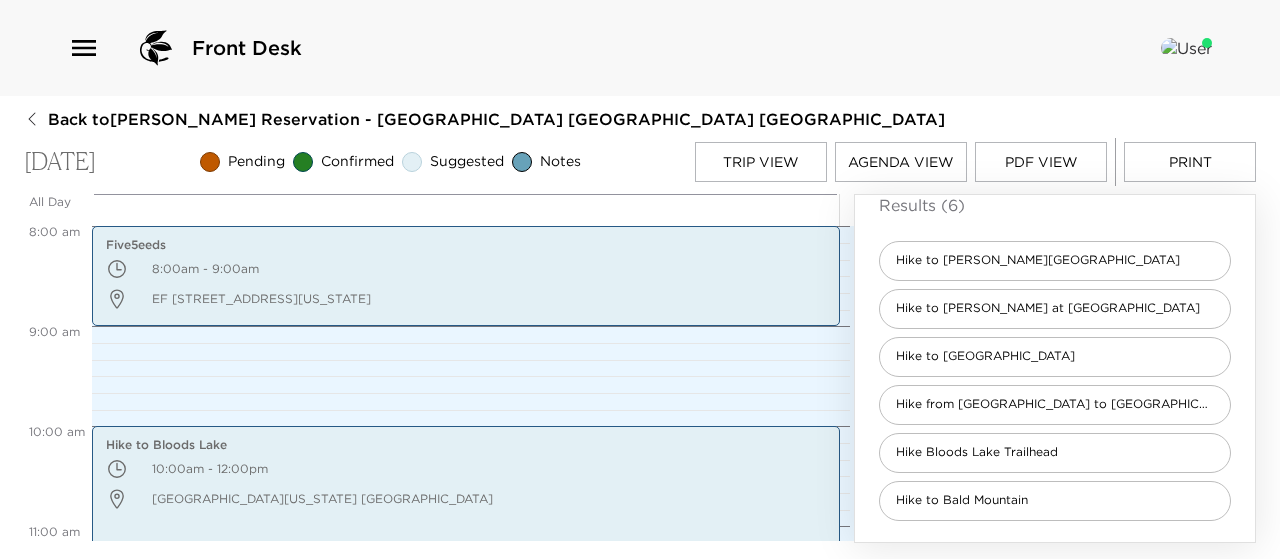 type on "hike" 